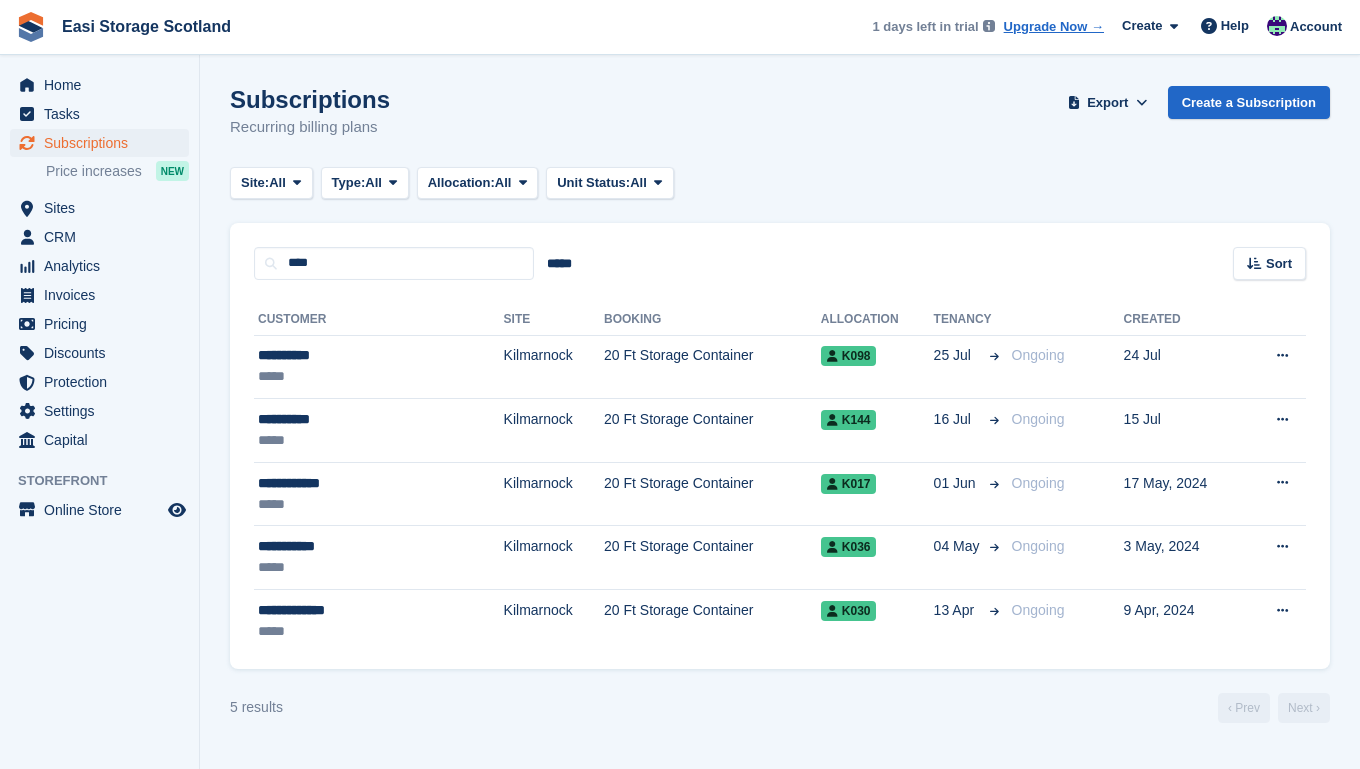 scroll, scrollTop: 0, scrollLeft: 0, axis: both 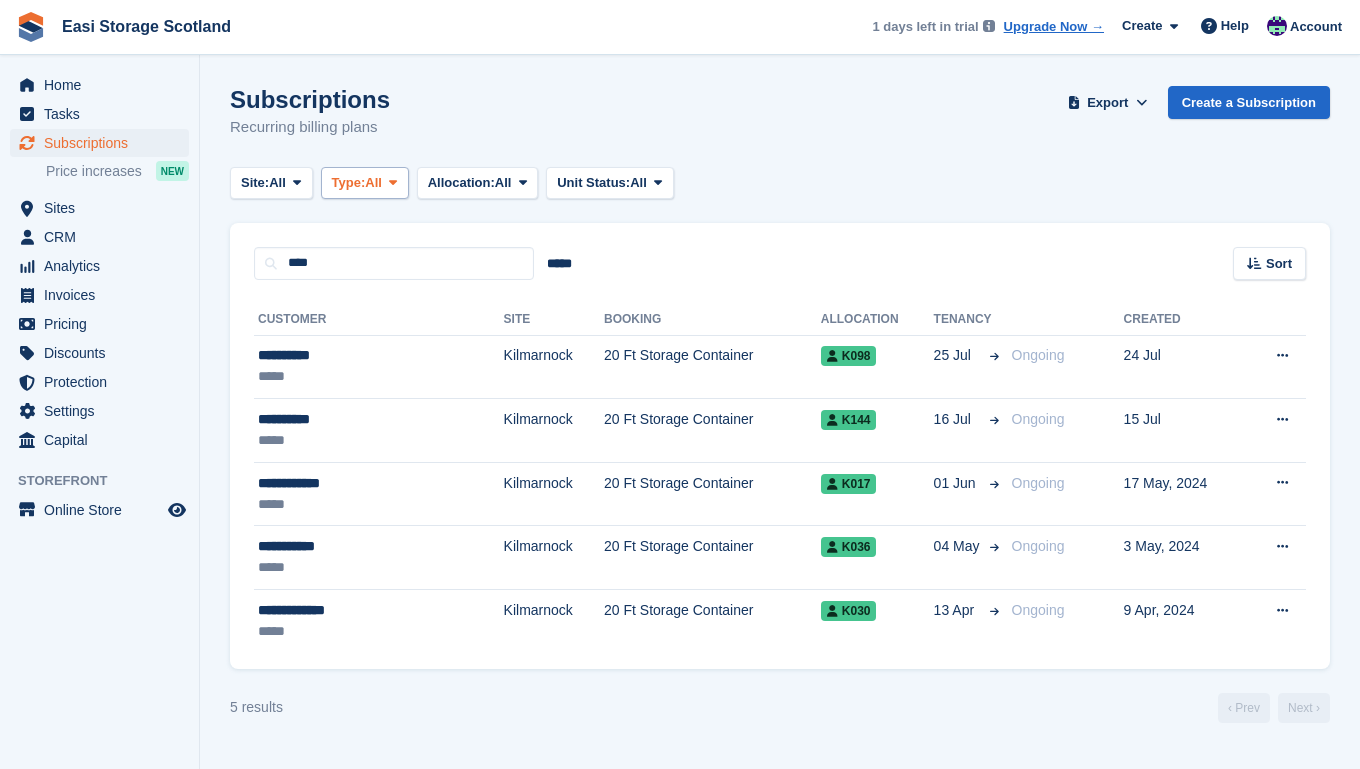 click at bounding box center (393, 182) 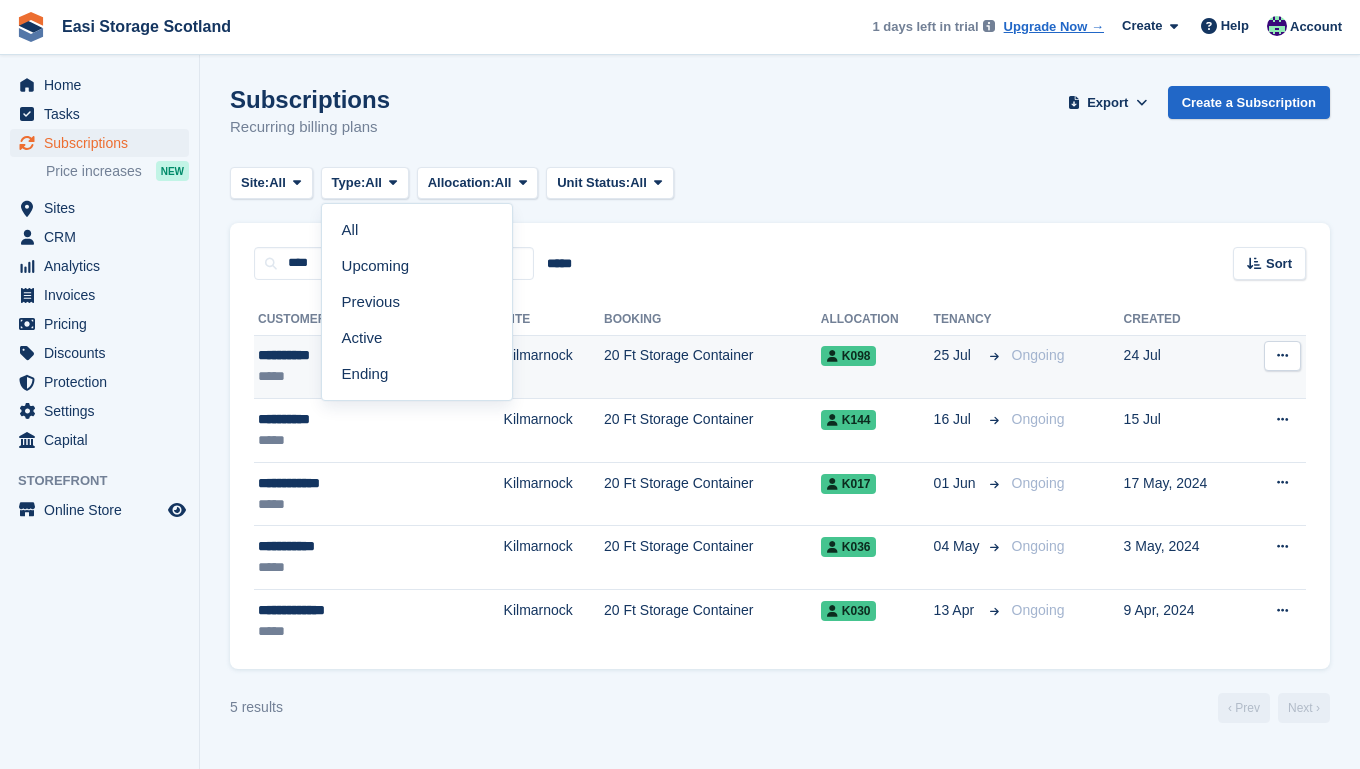 click on "20 Ft  Storage Container" at bounding box center [712, 367] 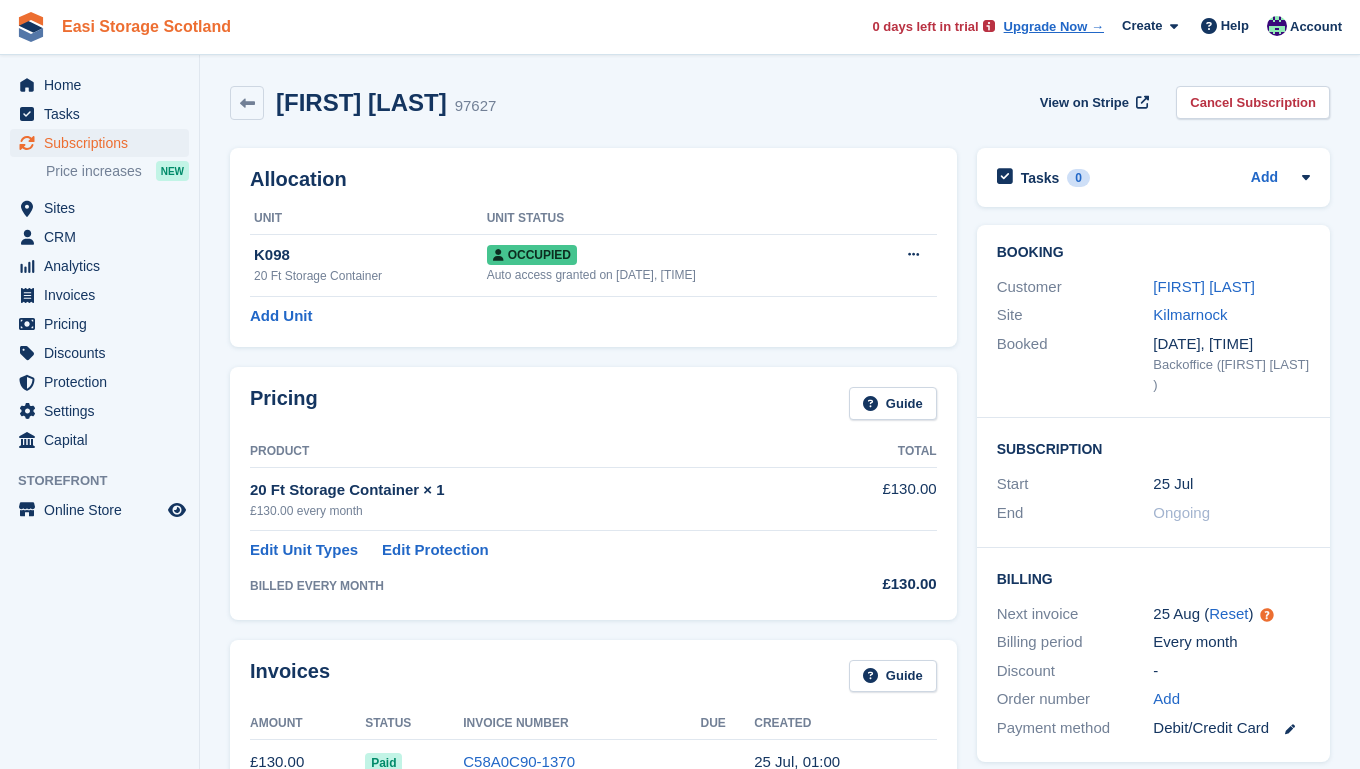 scroll, scrollTop: 0, scrollLeft: 0, axis: both 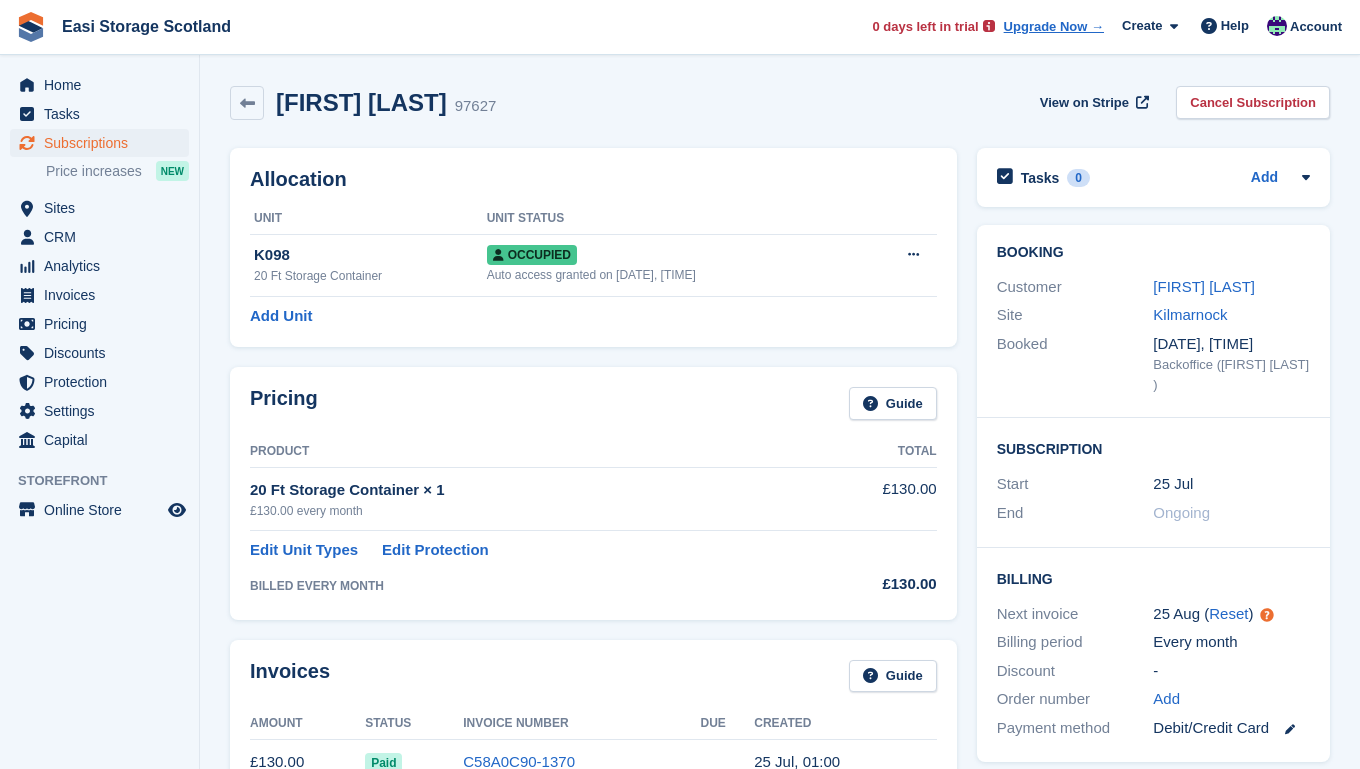 click on "Subscriptions" at bounding box center [104, 143] 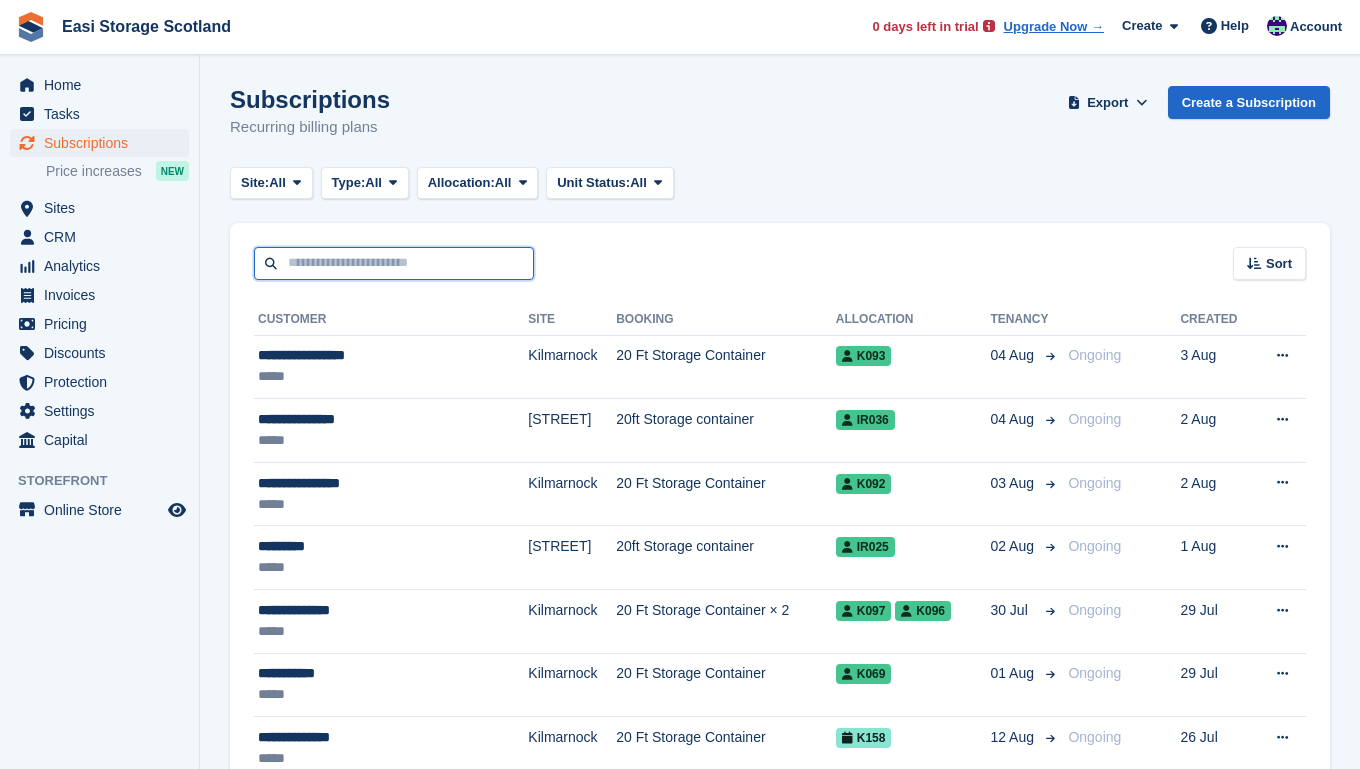 click at bounding box center (394, 263) 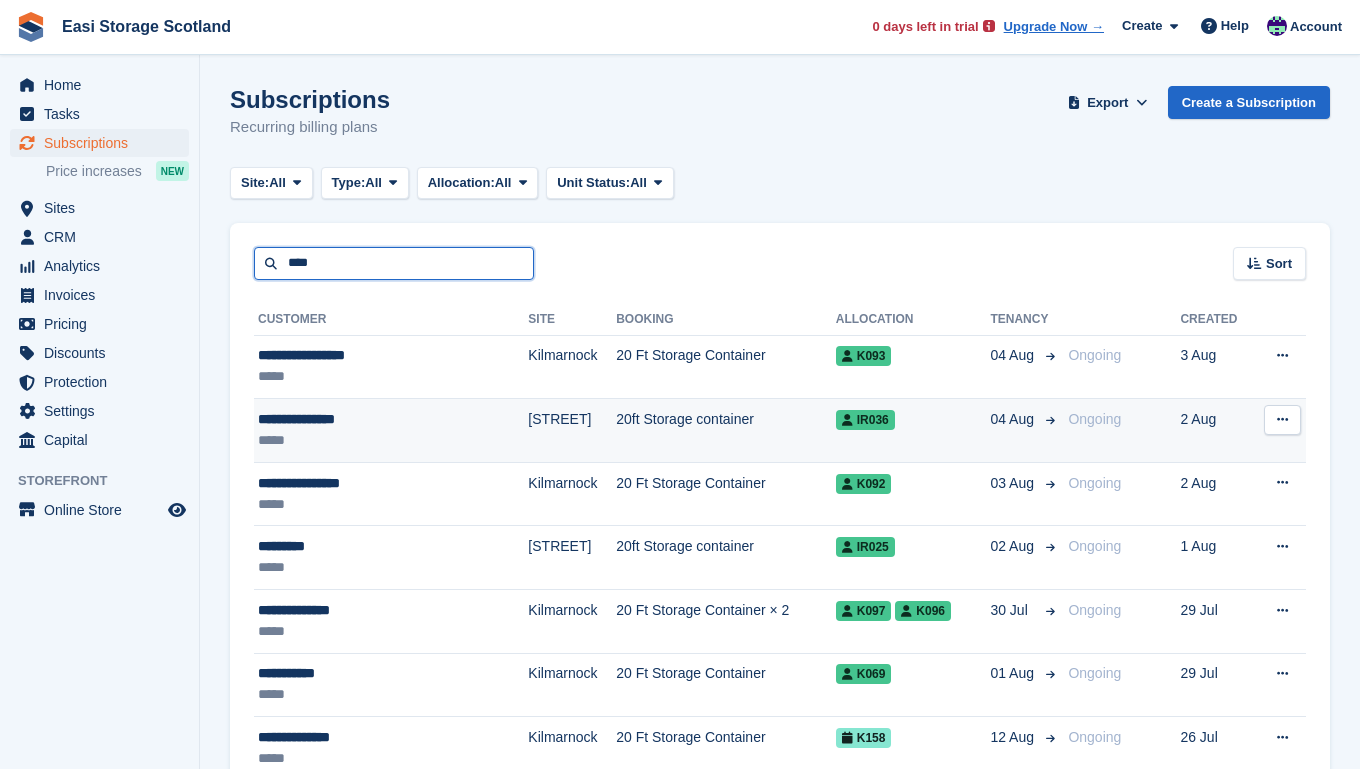 type on "****" 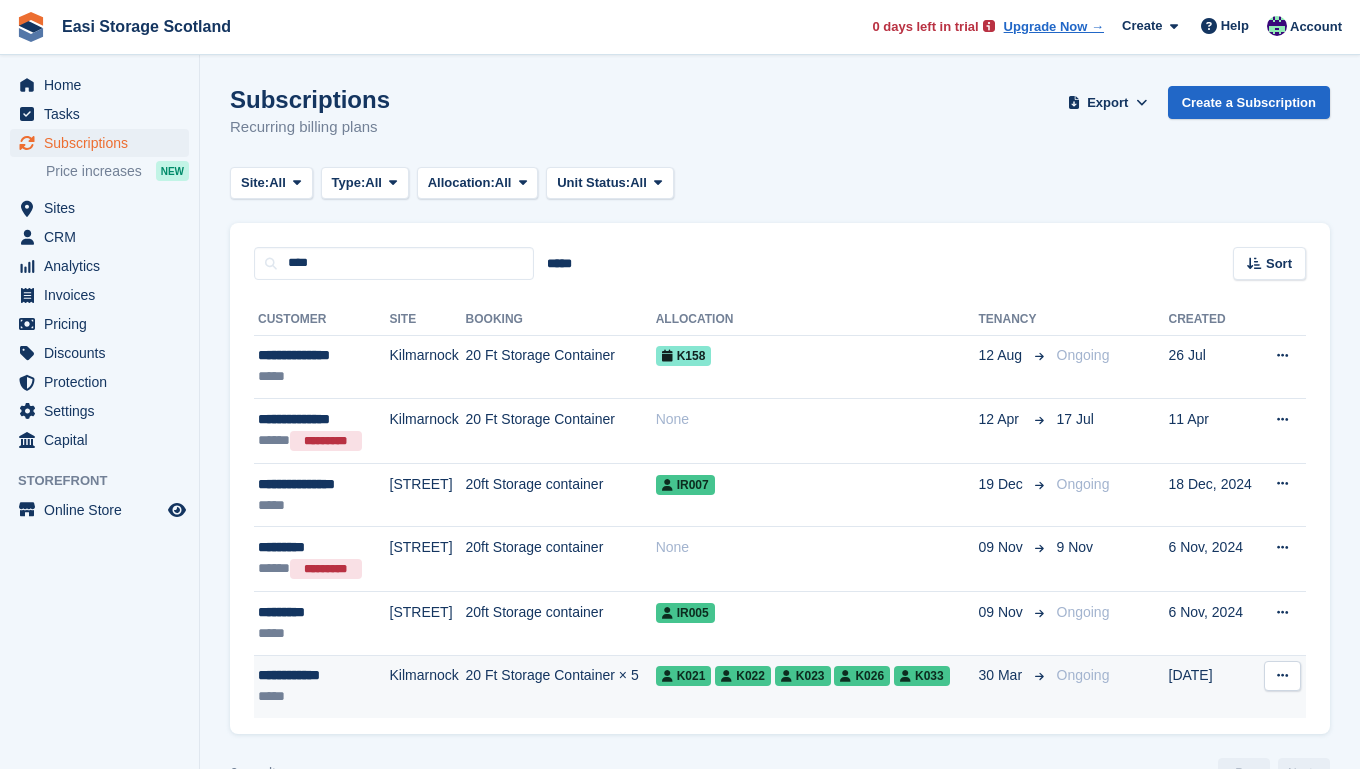 click on "Kilmarnock" at bounding box center [428, 686] 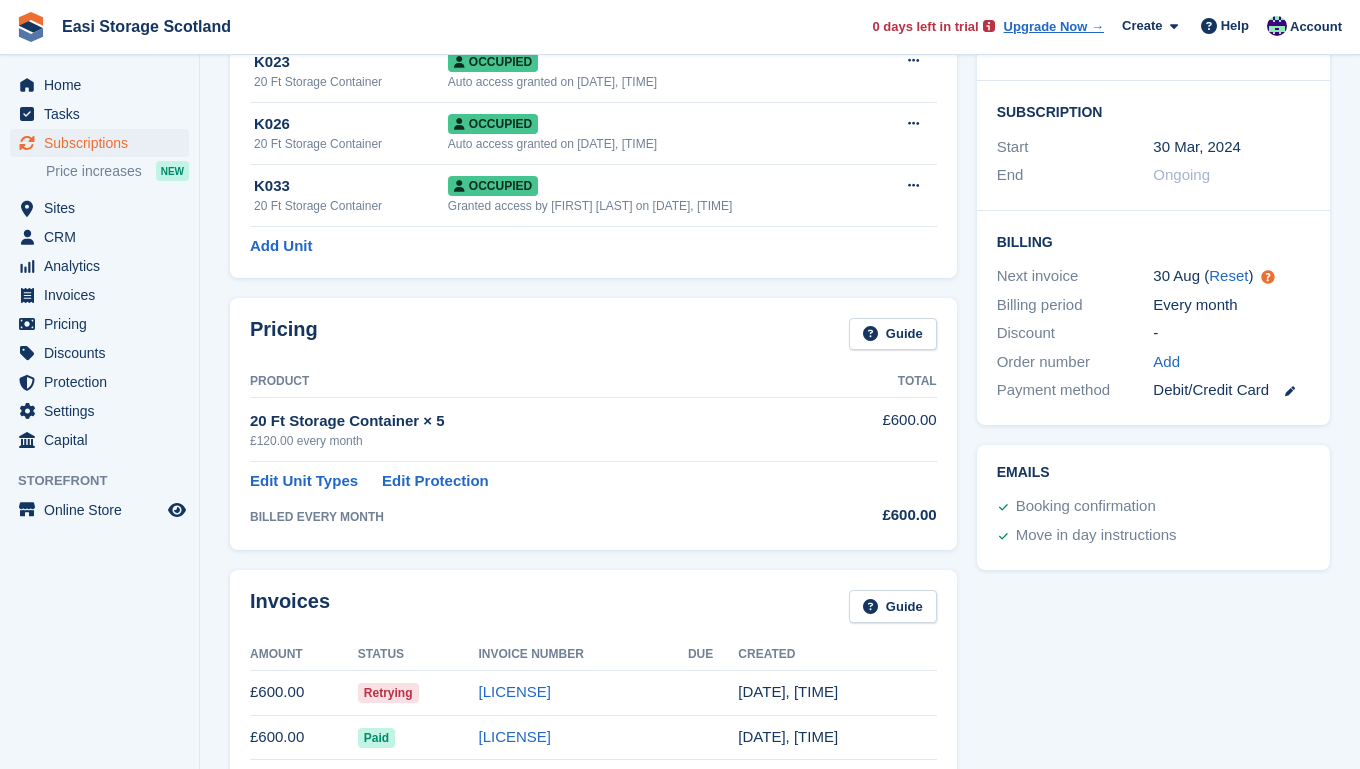 scroll, scrollTop: 469, scrollLeft: 0, axis: vertical 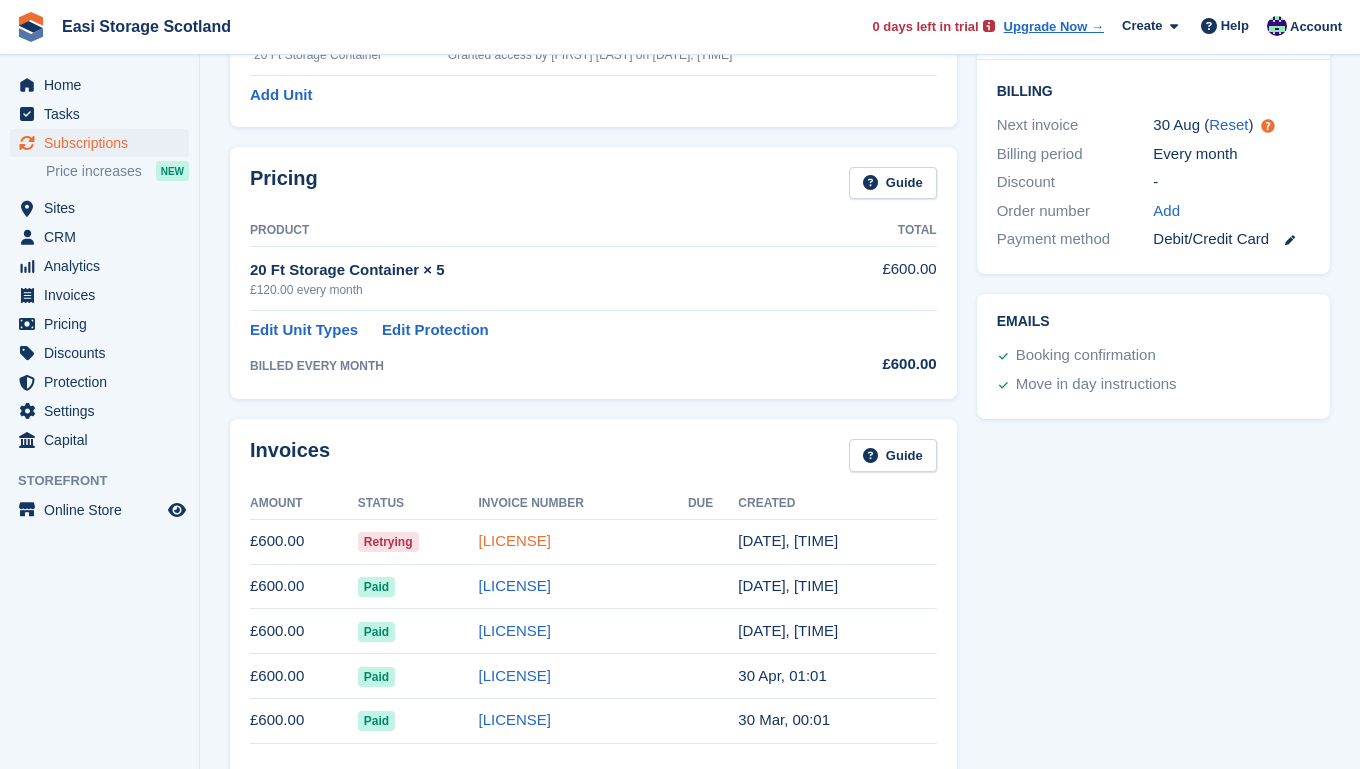 click on "[LICENSE]" at bounding box center (514, 540) 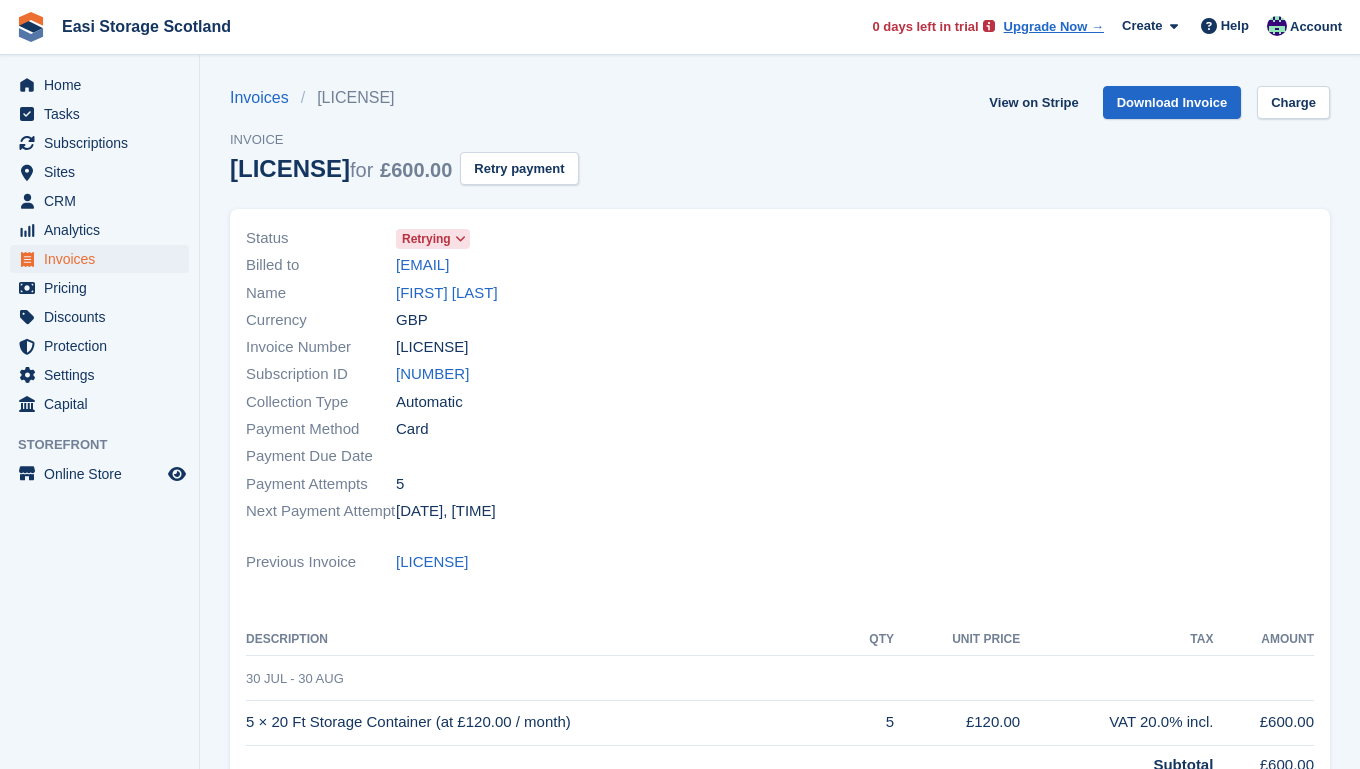 scroll, scrollTop: 0, scrollLeft: 0, axis: both 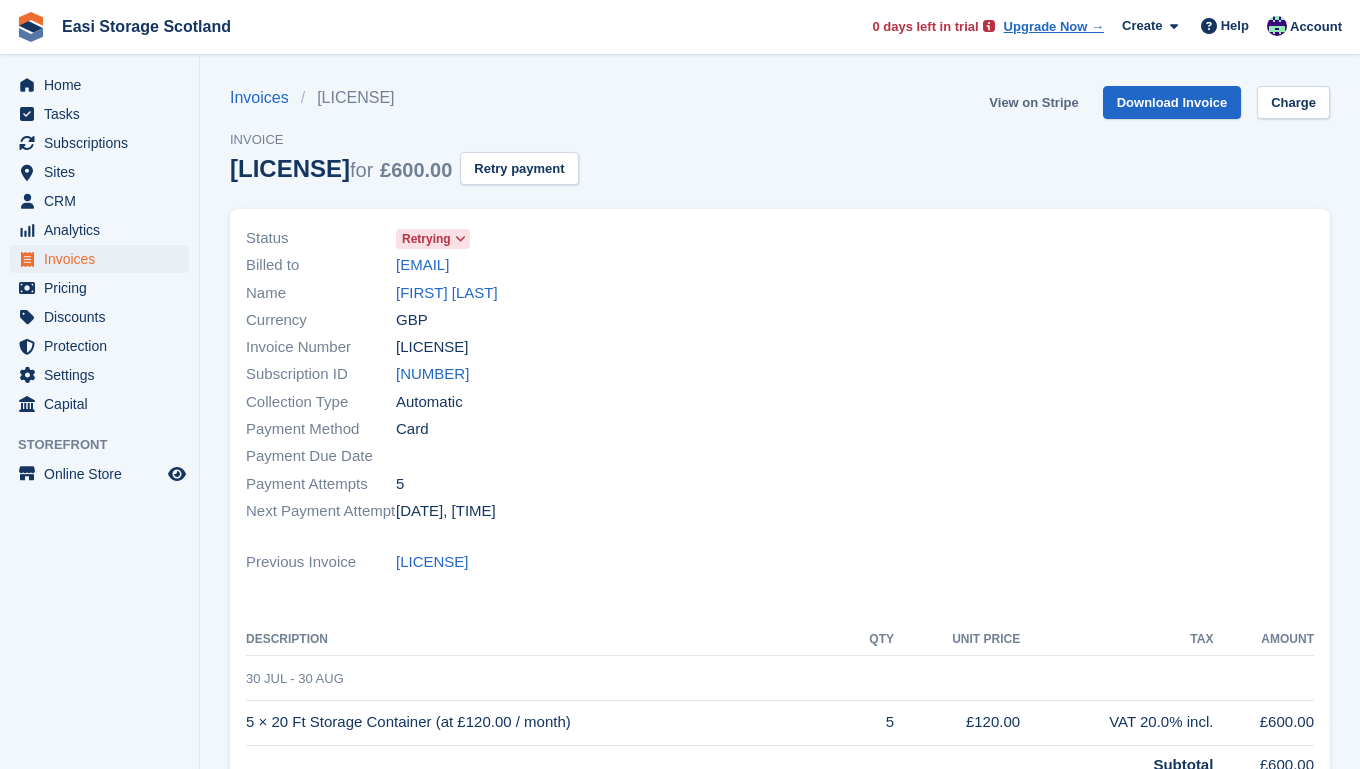 click on "View on Stripe" at bounding box center [1033, 102] 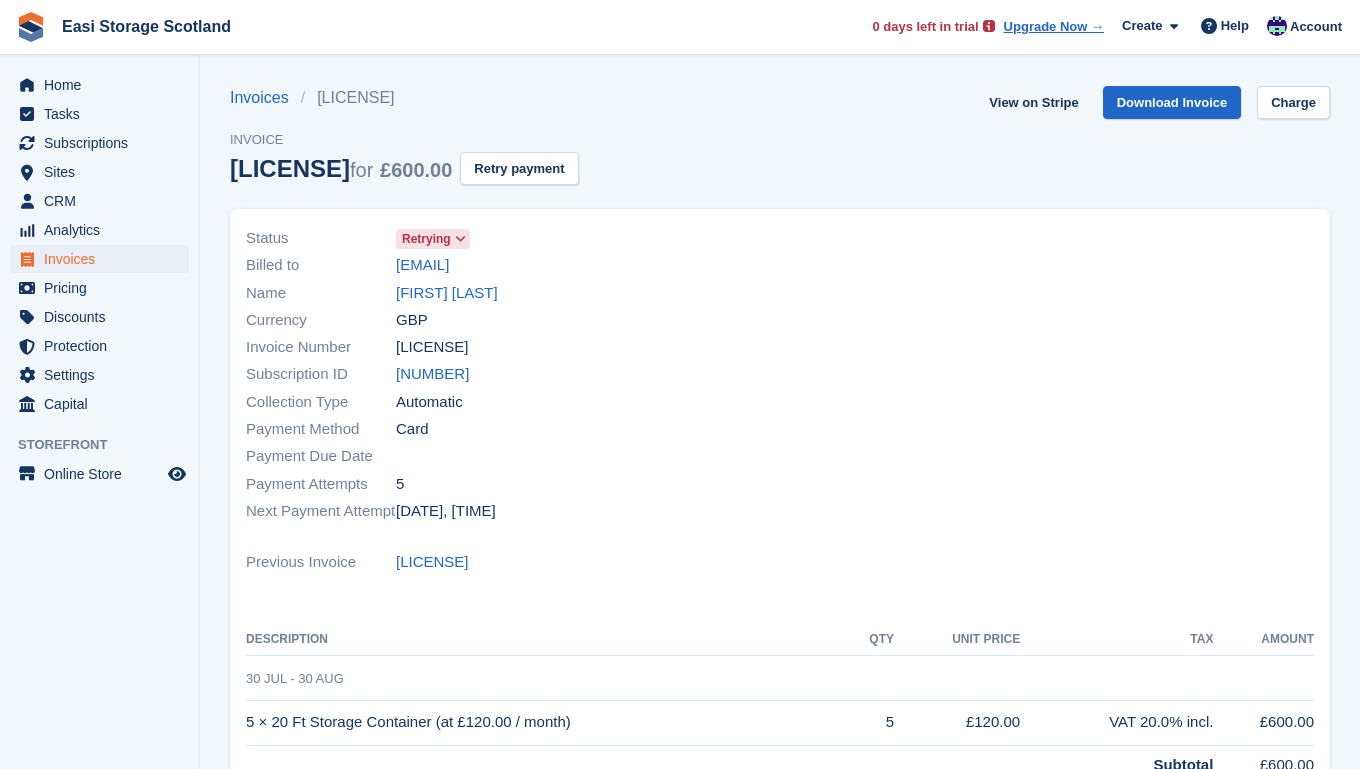 scroll, scrollTop: 0, scrollLeft: 0, axis: both 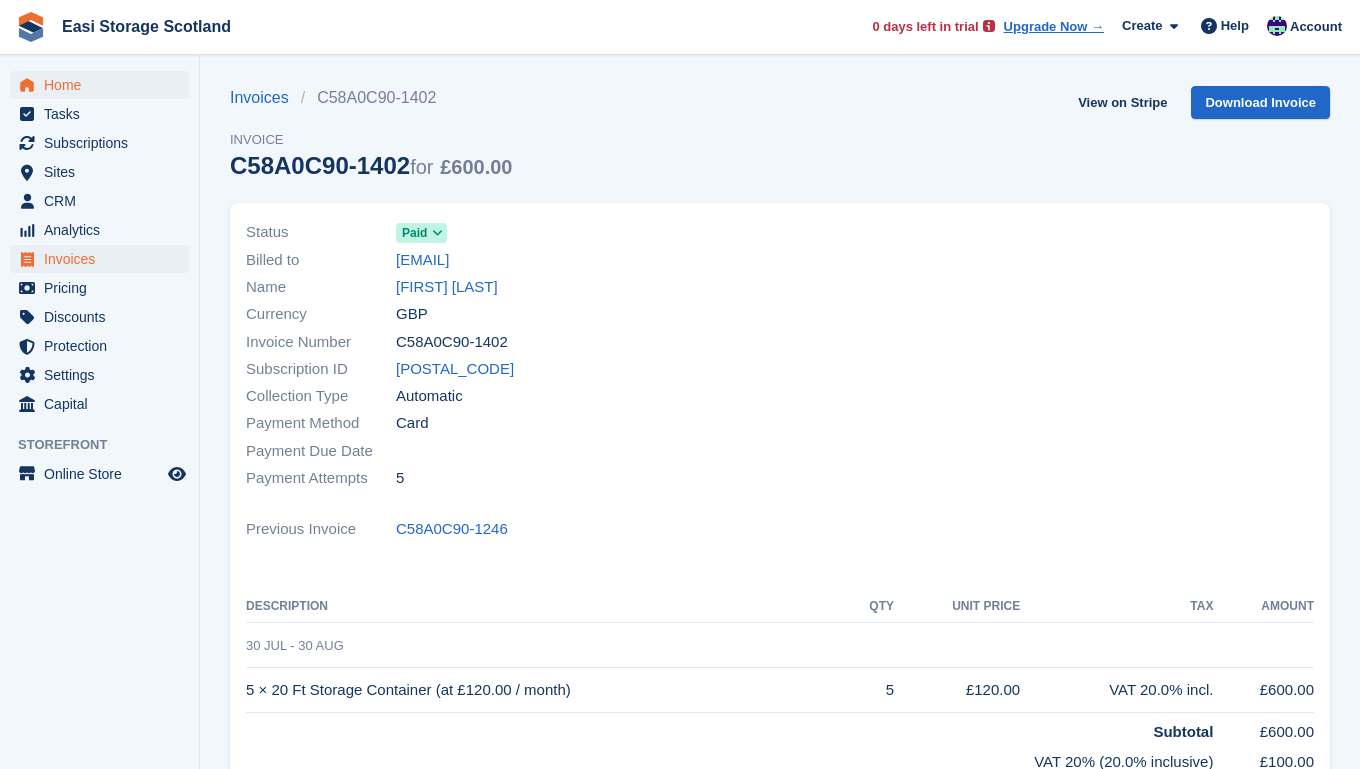 click on "Home" at bounding box center [104, 85] 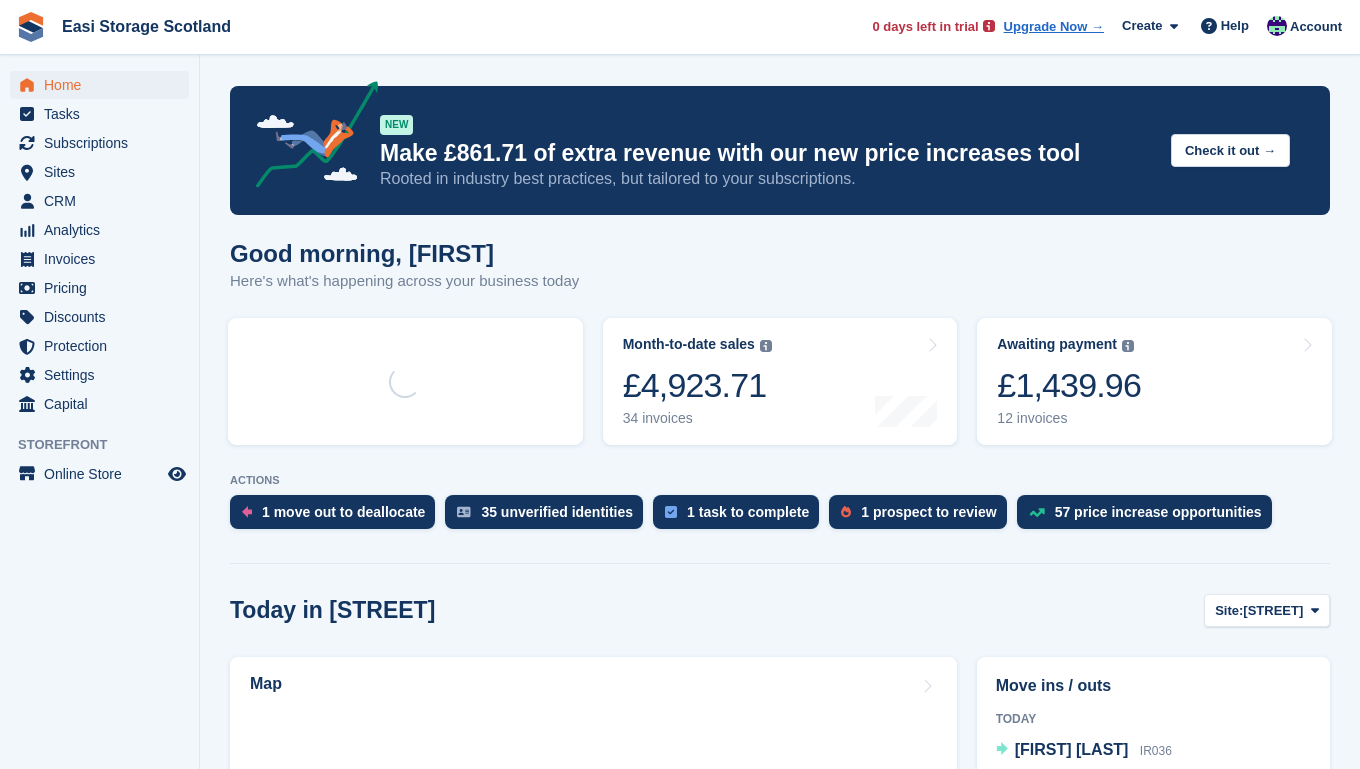 scroll, scrollTop: 0, scrollLeft: 0, axis: both 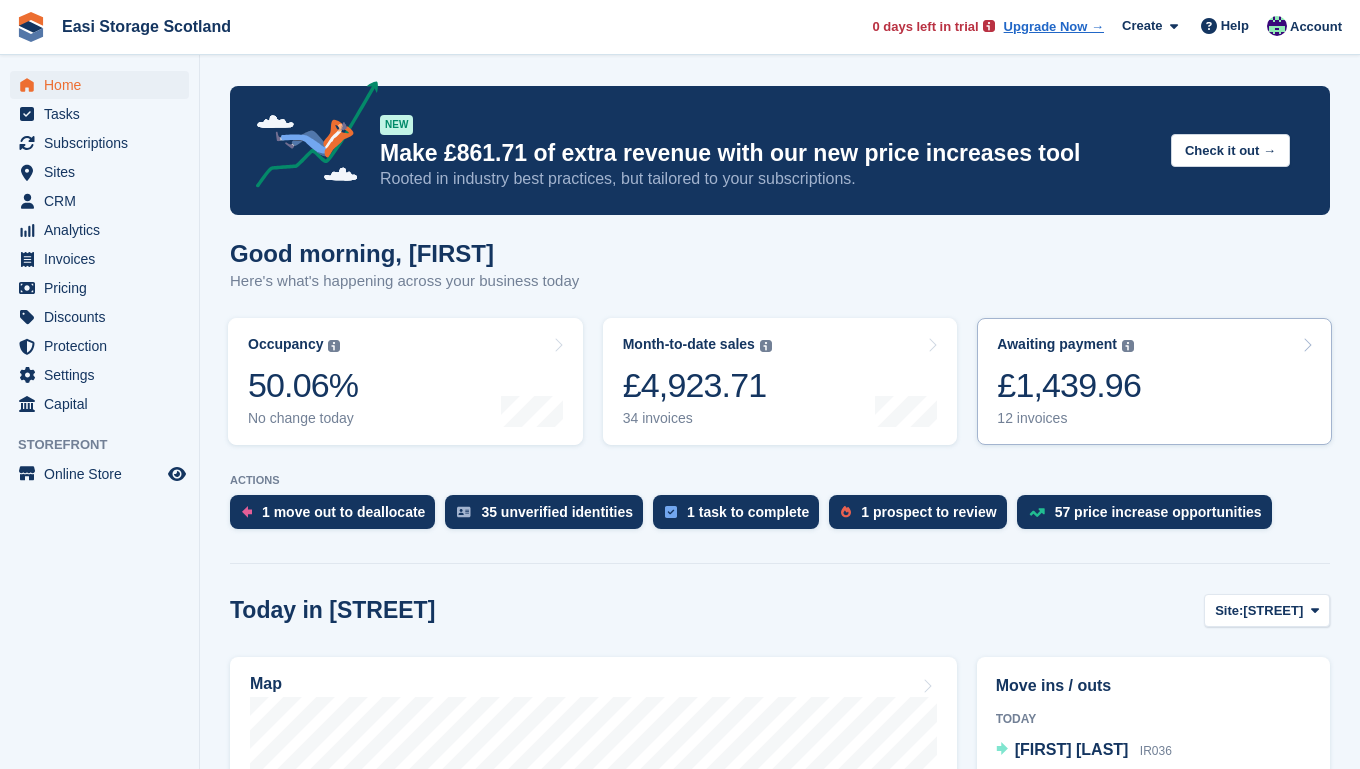 click on "Awaiting payment
The total outstanding balance on all open invoices.
£1,439.96
12 invoices" at bounding box center [1154, 381] 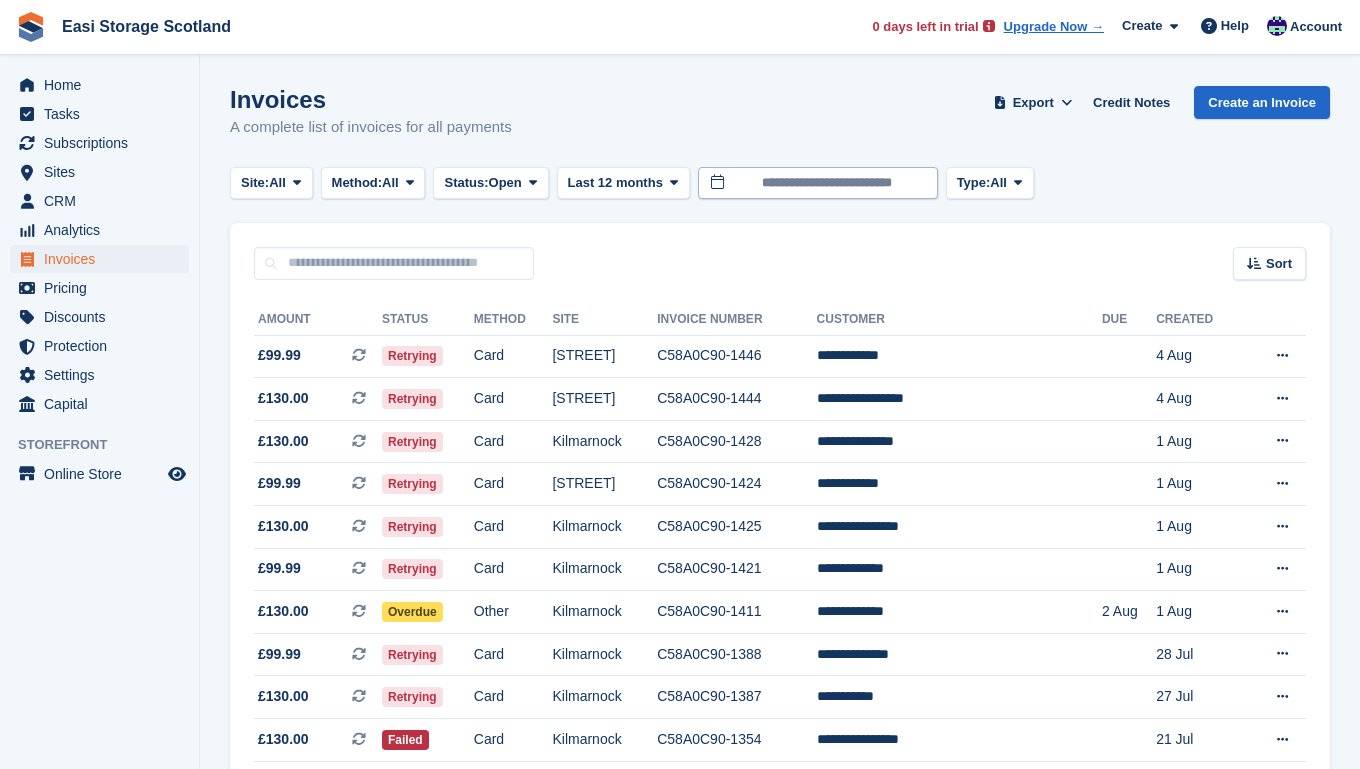 scroll, scrollTop: 0, scrollLeft: 0, axis: both 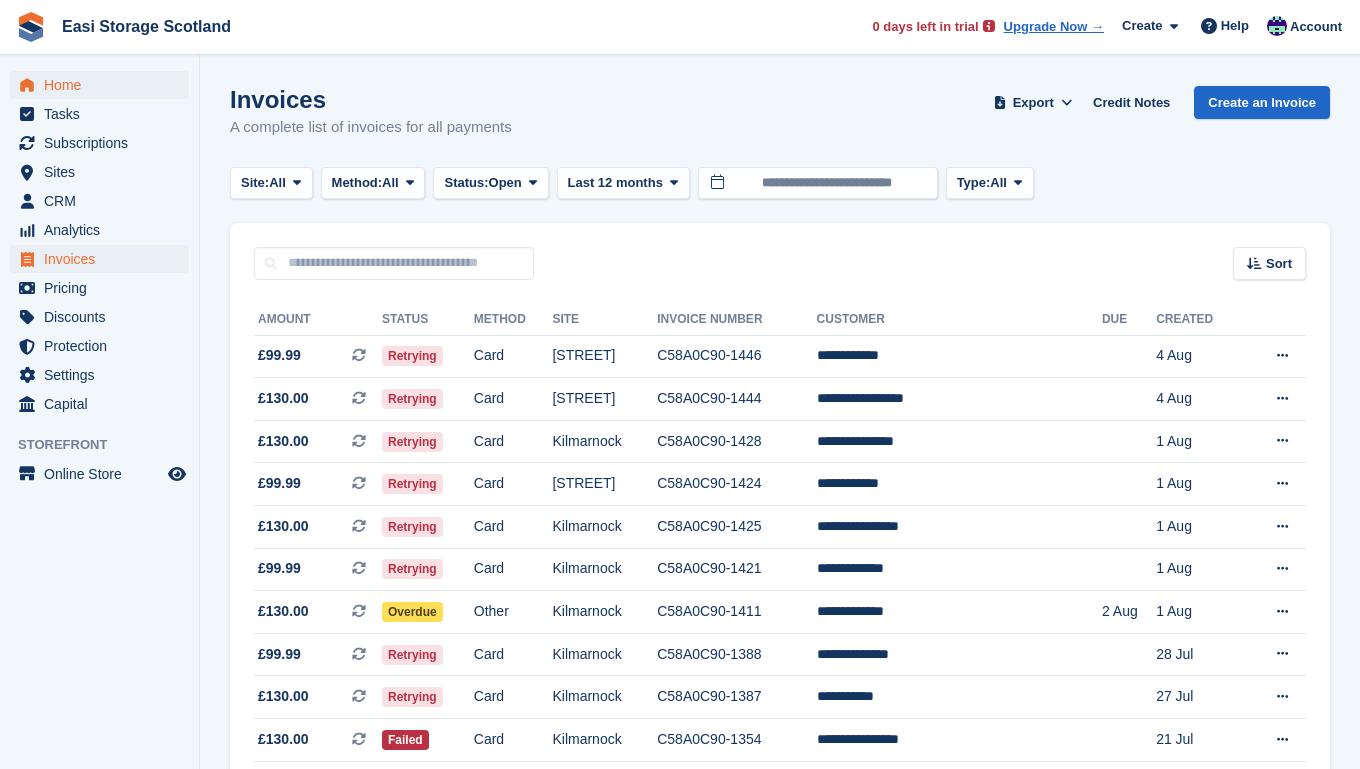 click on "Home" at bounding box center (104, 85) 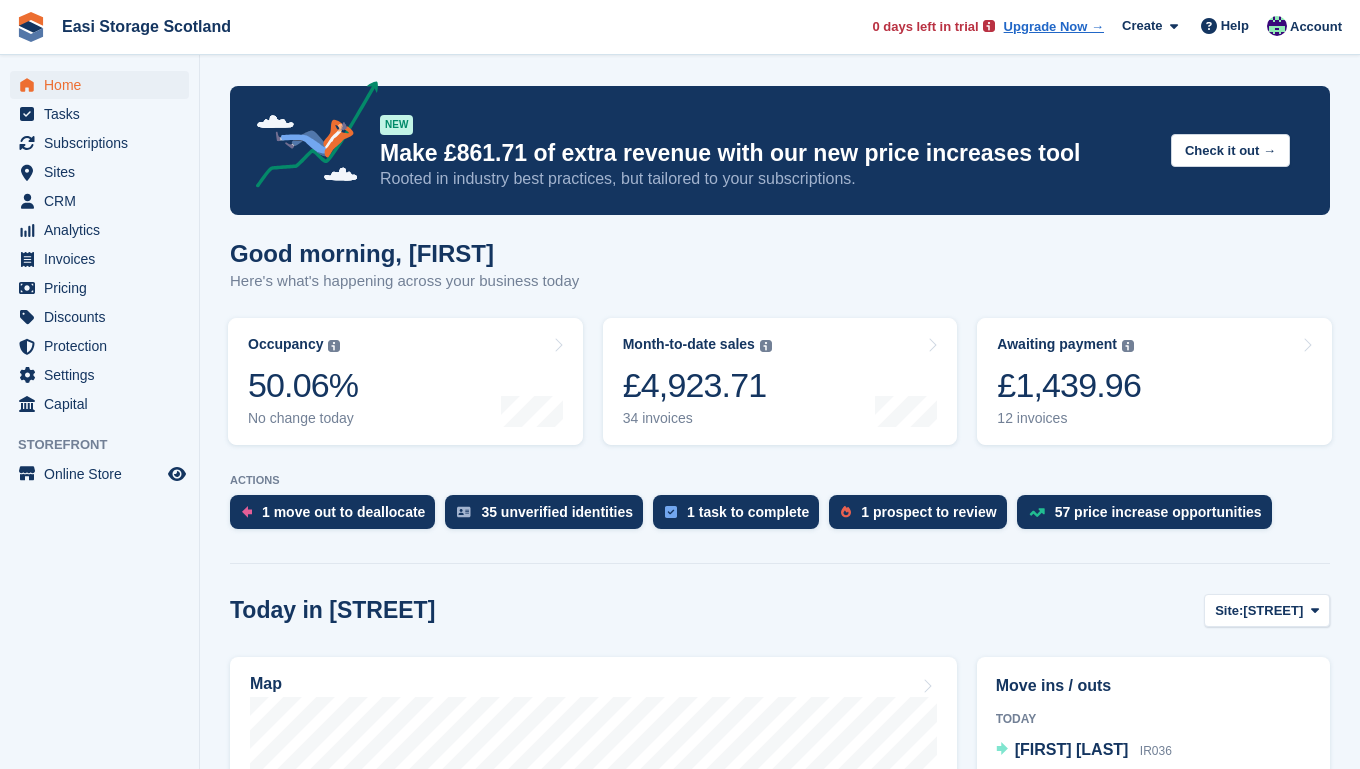 scroll, scrollTop: 0, scrollLeft: 0, axis: both 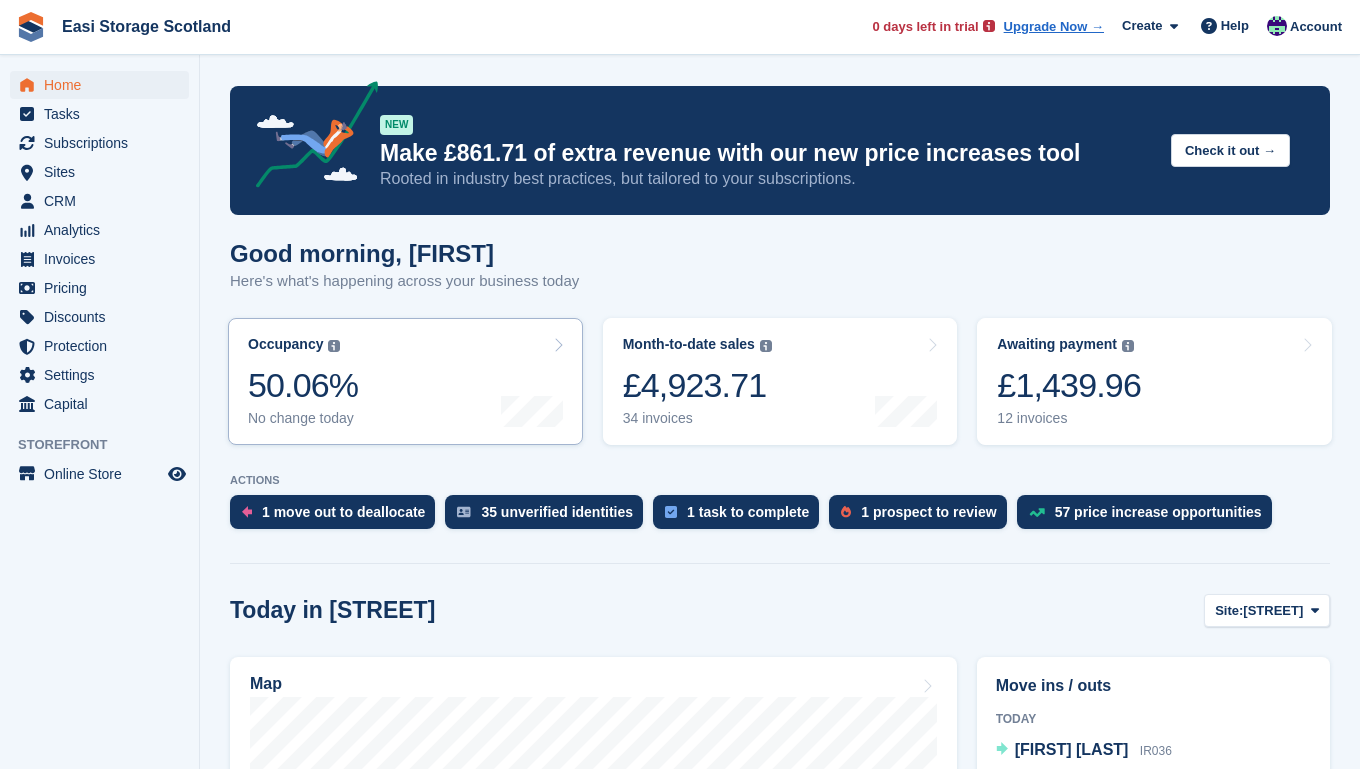 click at bounding box center [558, 345] 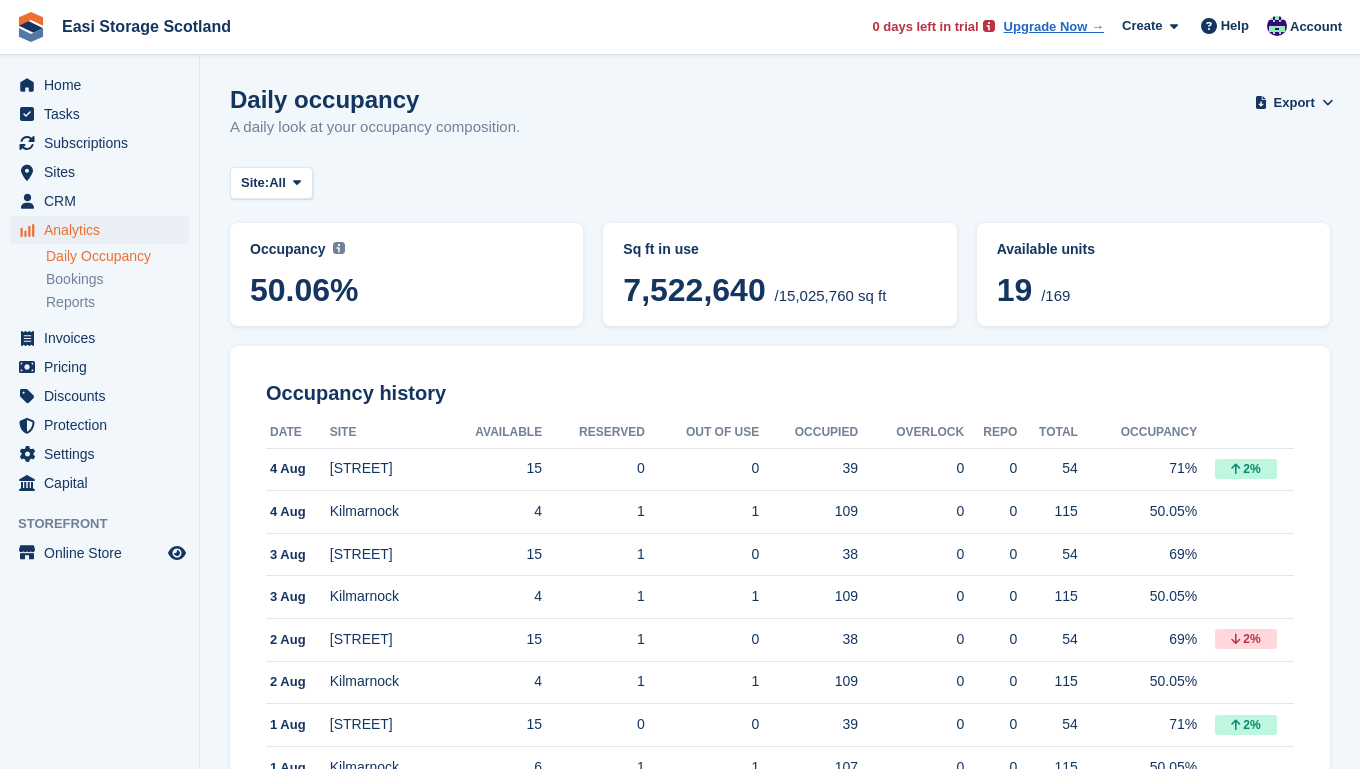 scroll, scrollTop: 0, scrollLeft: 0, axis: both 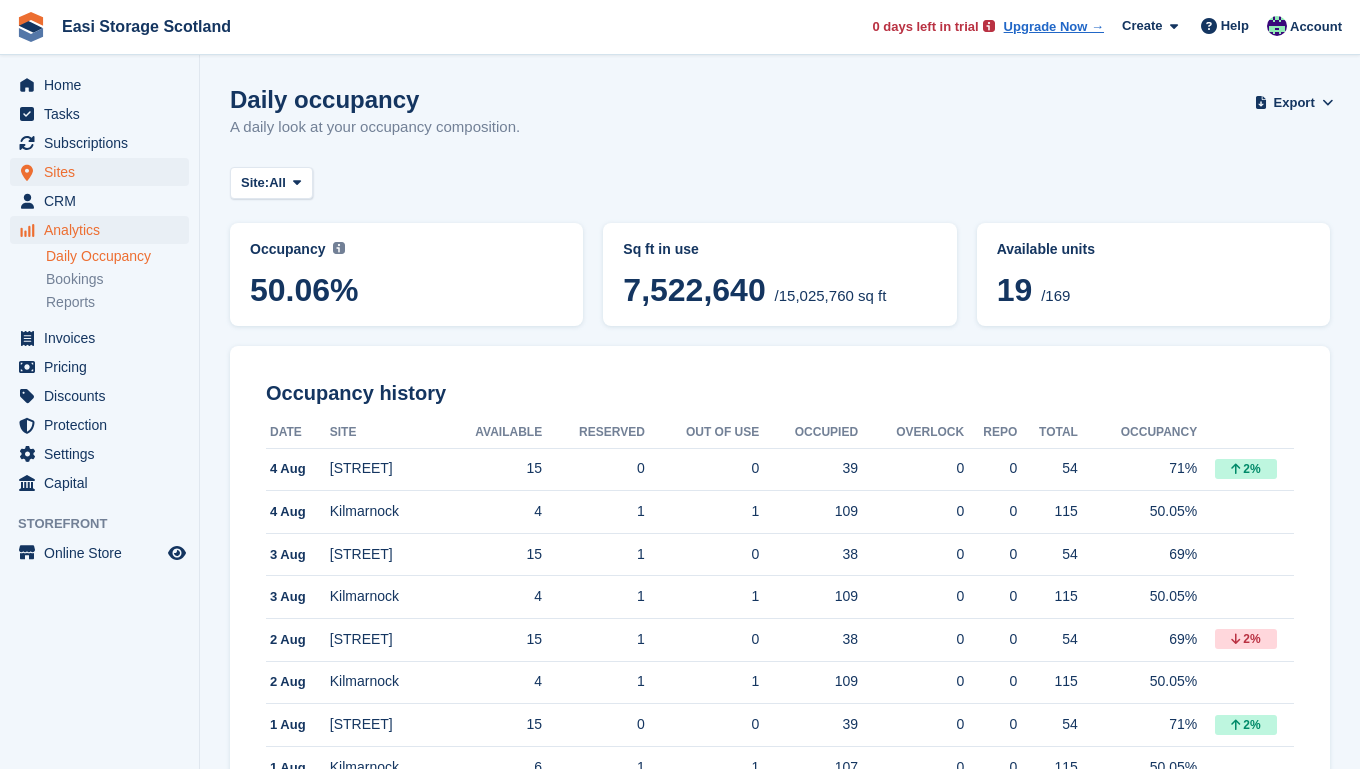 click on "Sites" at bounding box center [104, 172] 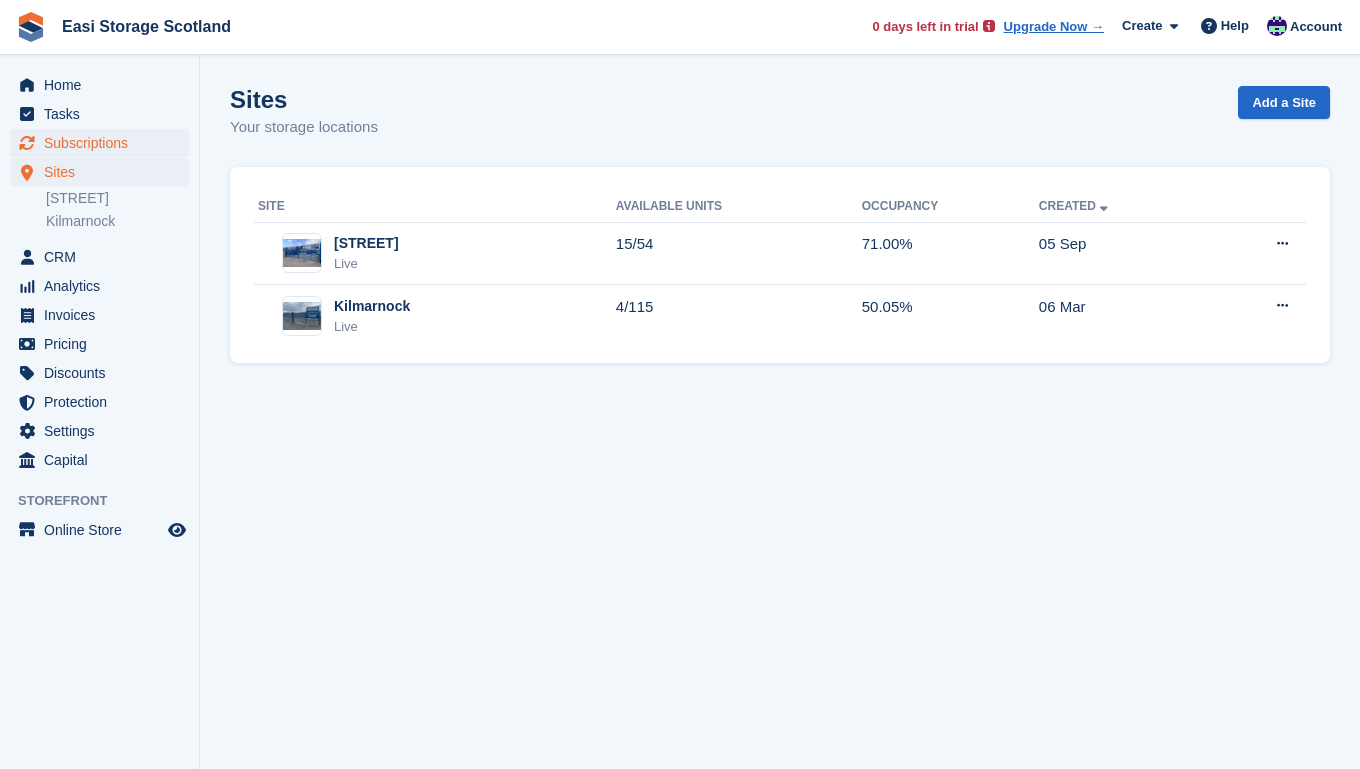 click on "Subscriptions" at bounding box center (104, 143) 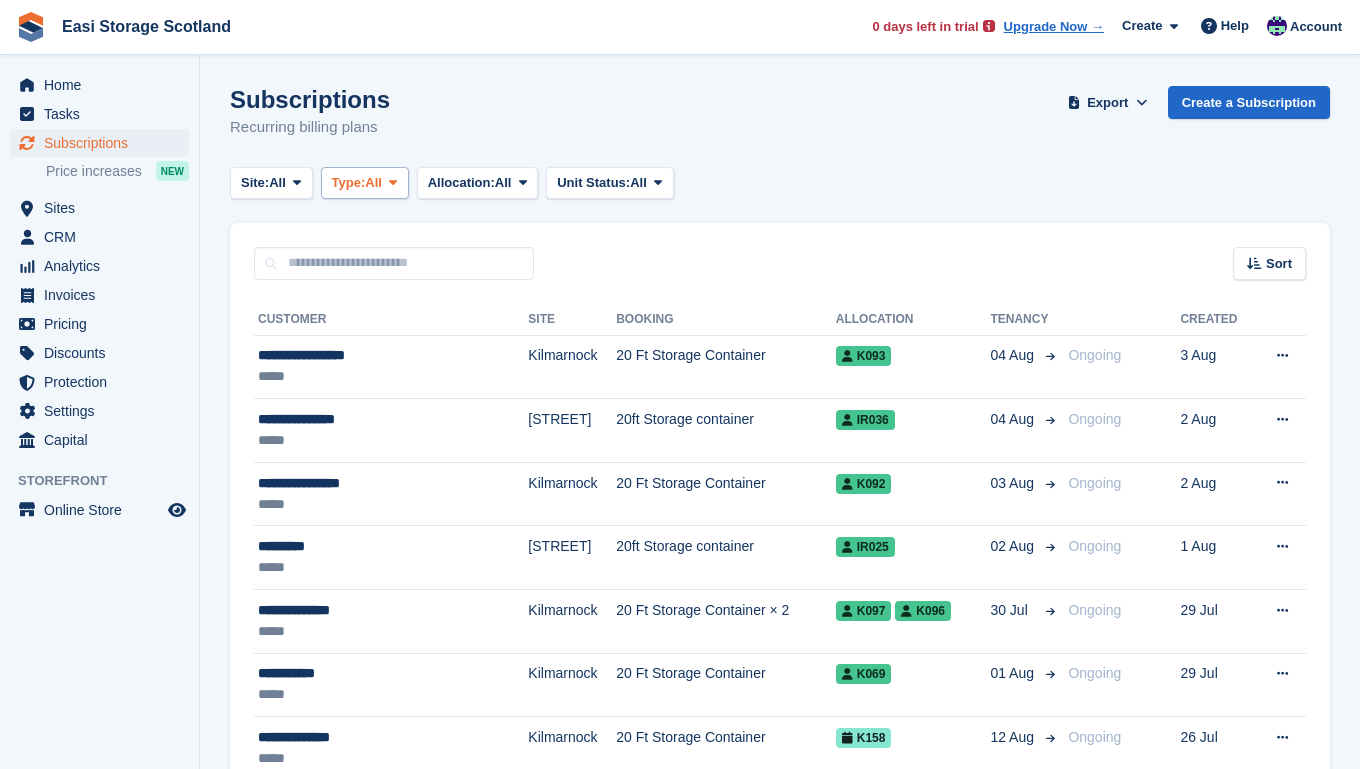 click at bounding box center (393, 182) 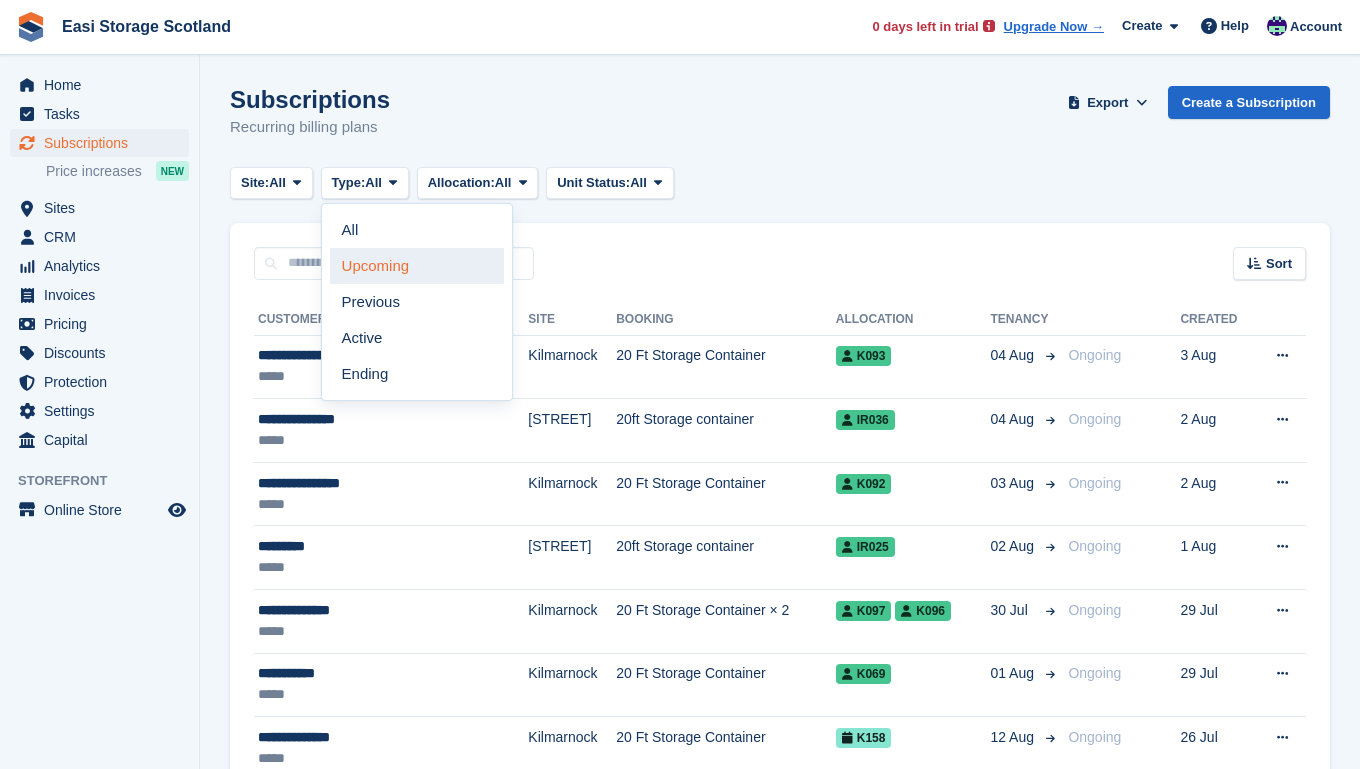 click on "Upcoming" at bounding box center (417, 266) 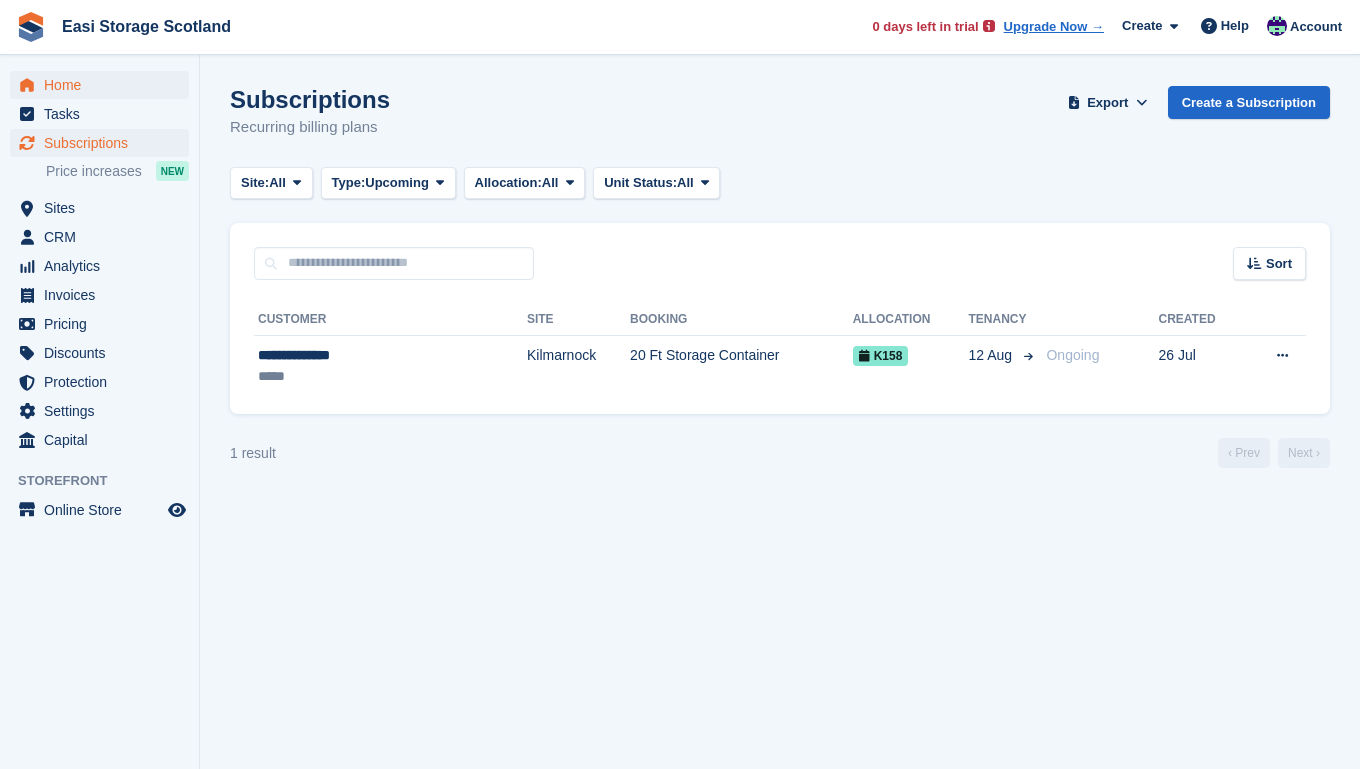 click on "Home" at bounding box center [104, 85] 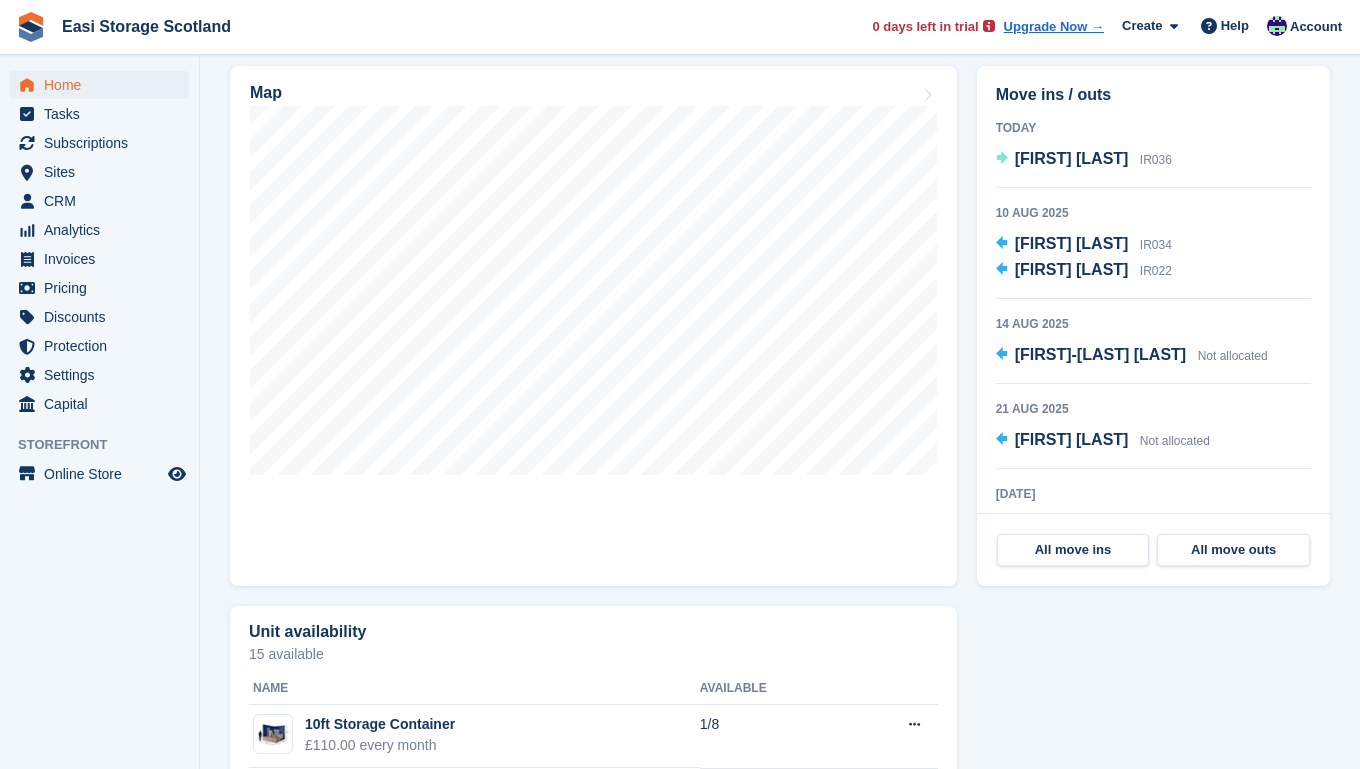 scroll, scrollTop: 588, scrollLeft: 0, axis: vertical 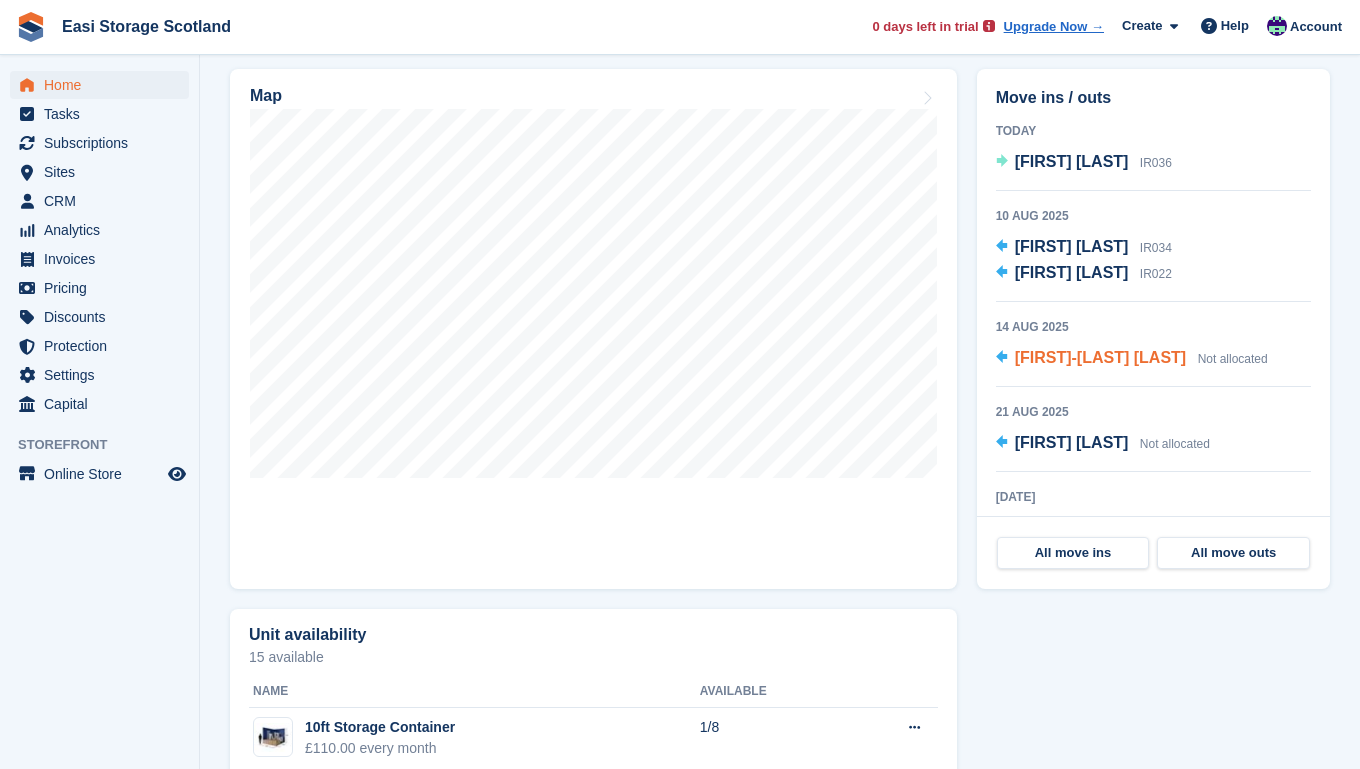 click on "Kerry-Ann crainie" at bounding box center [1101, 357] 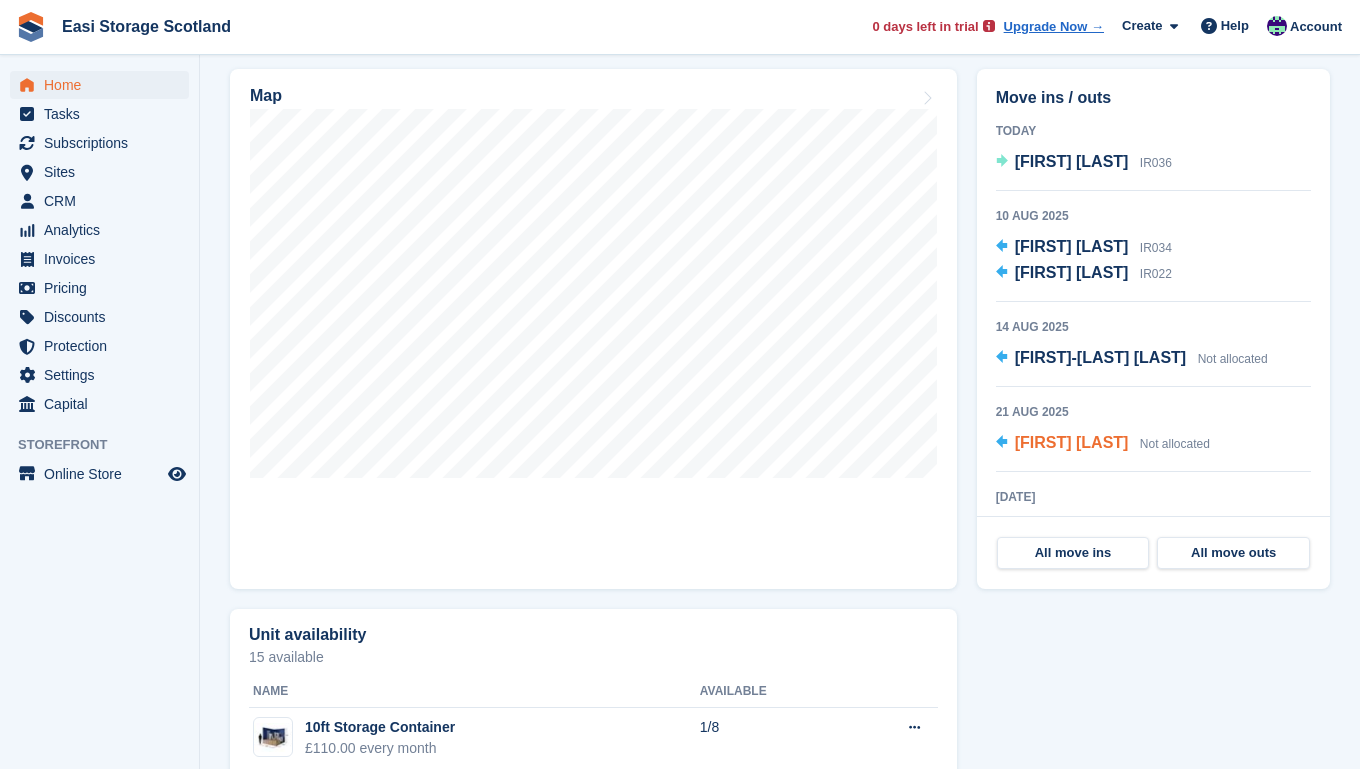 click on "Christopher Anderson" at bounding box center [1072, 442] 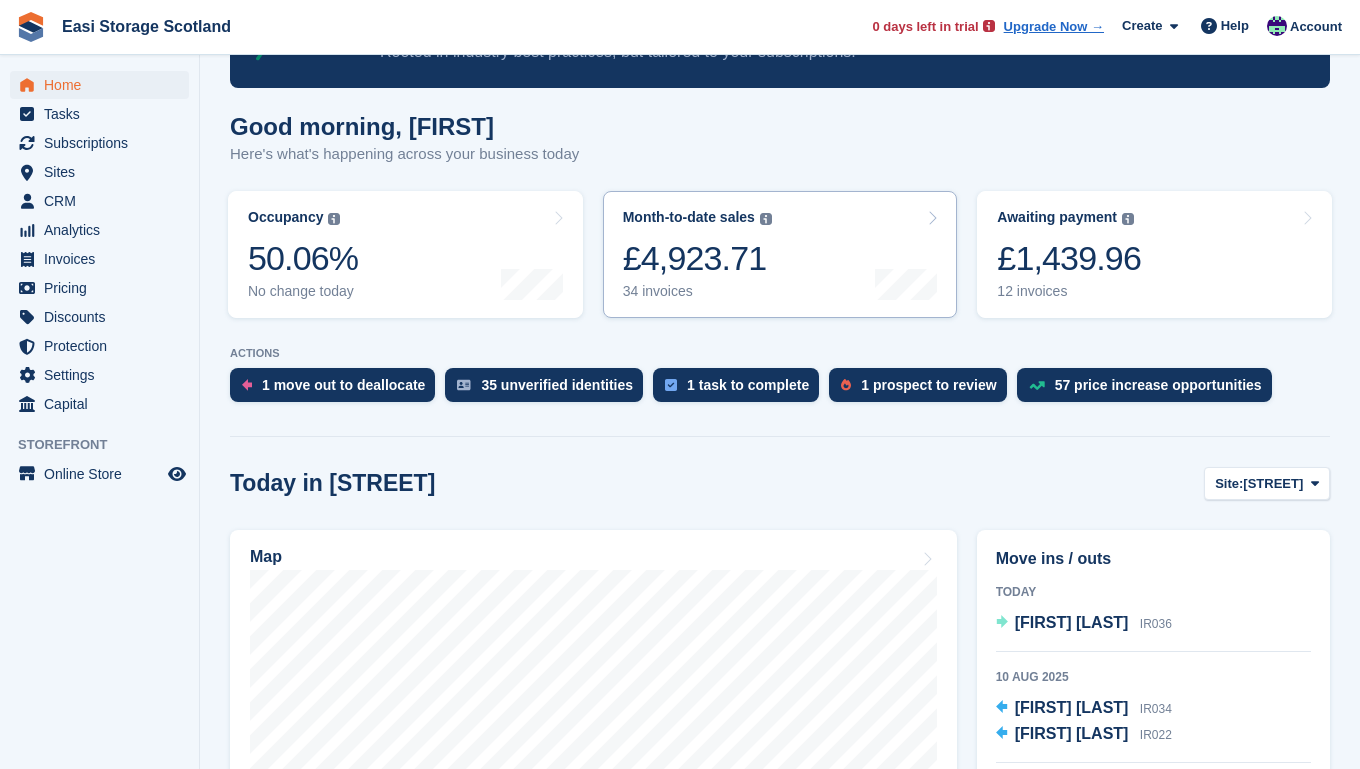 scroll, scrollTop: 118, scrollLeft: 0, axis: vertical 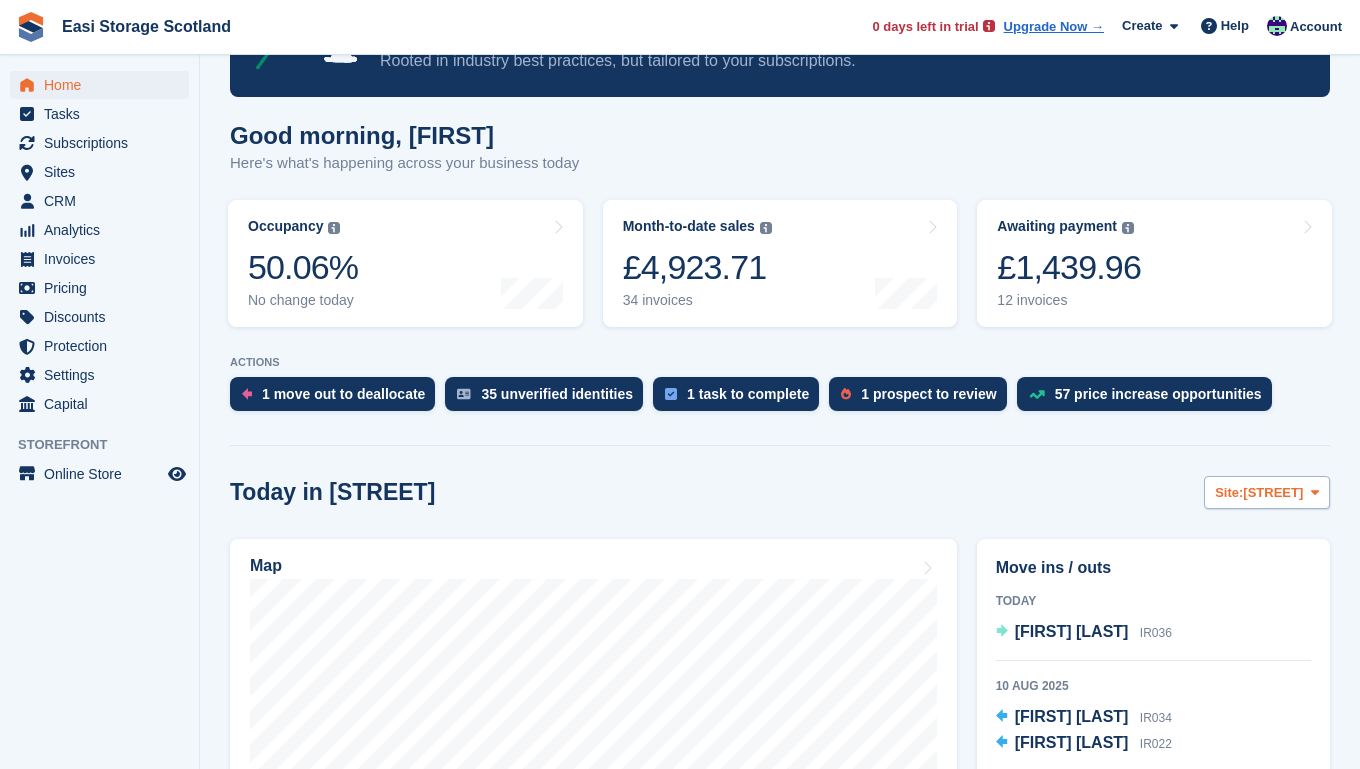 click at bounding box center (1315, 492) 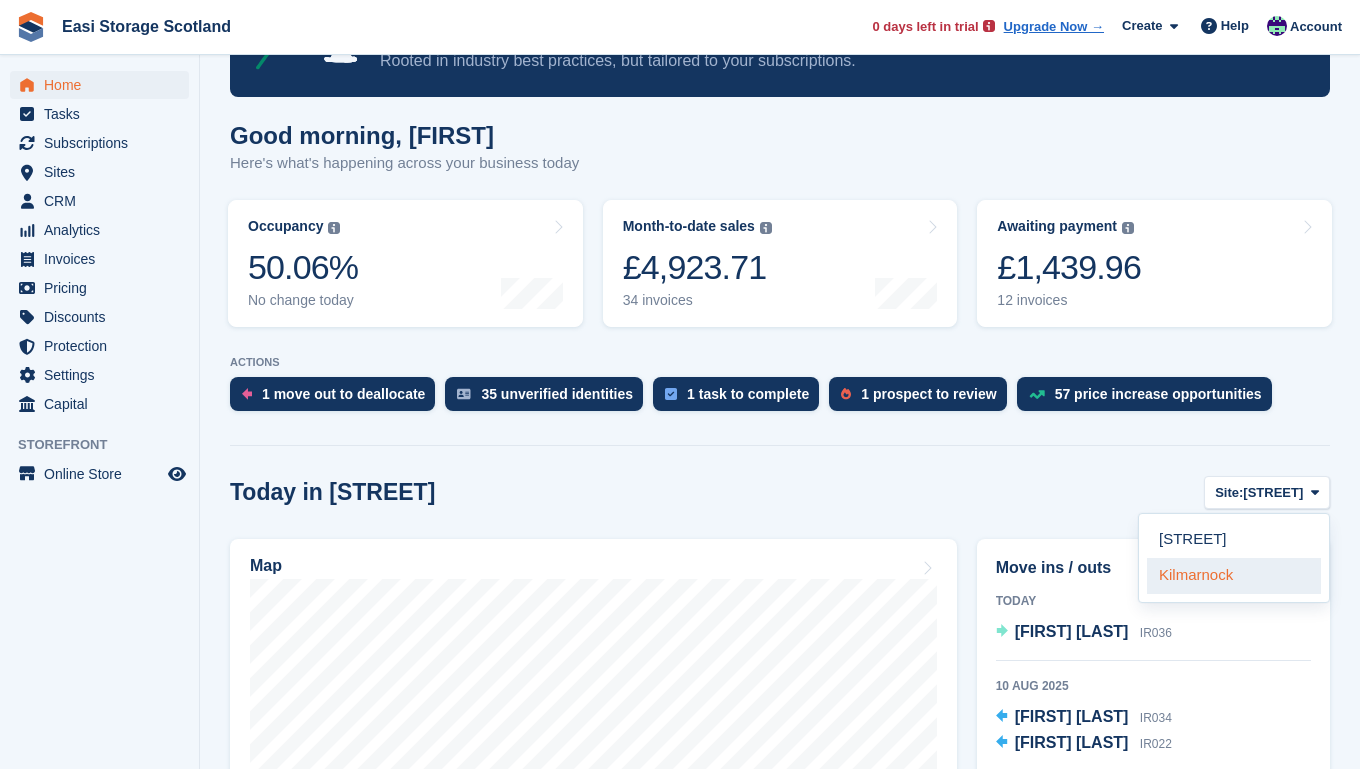 click on "Kilmarnock" at bounding box center (1234, 576) 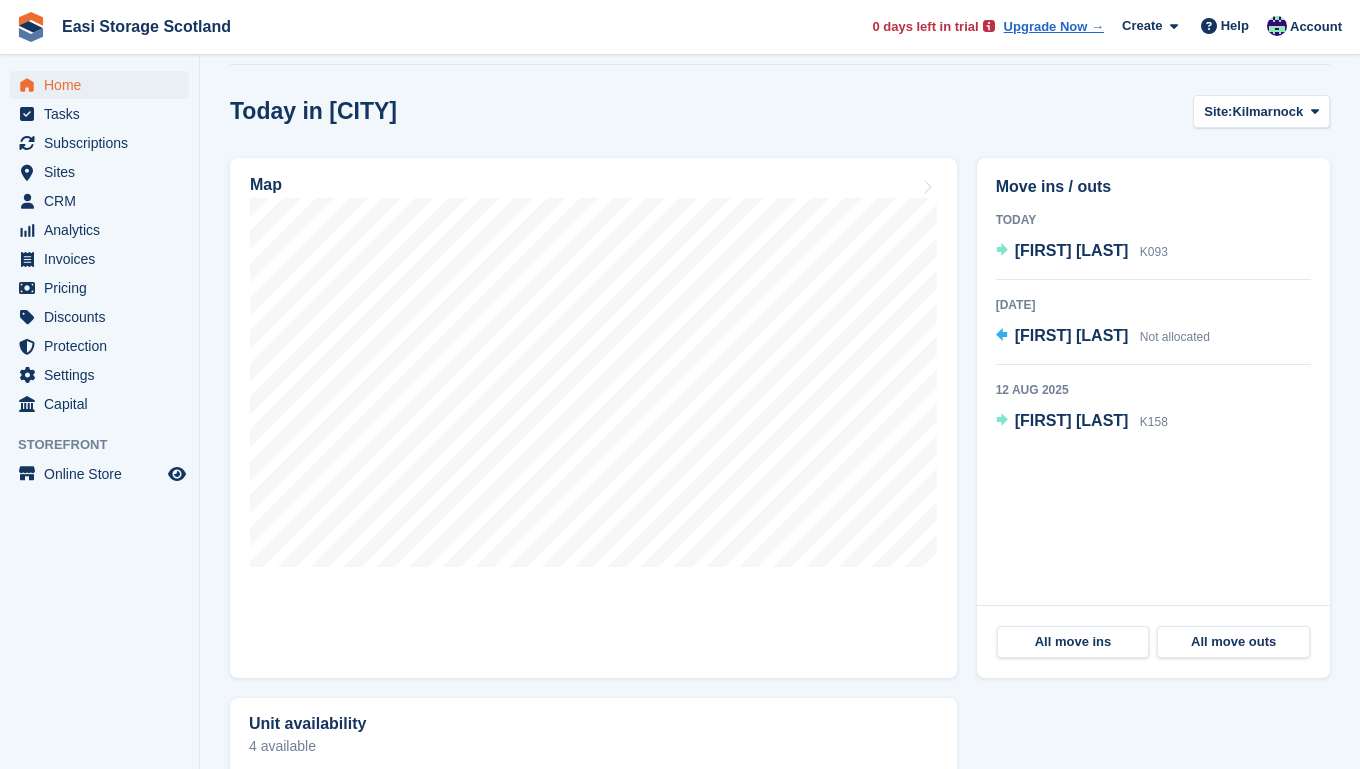 scroll, scrollTop: 507, scrollLeft: 0, axis: vertical 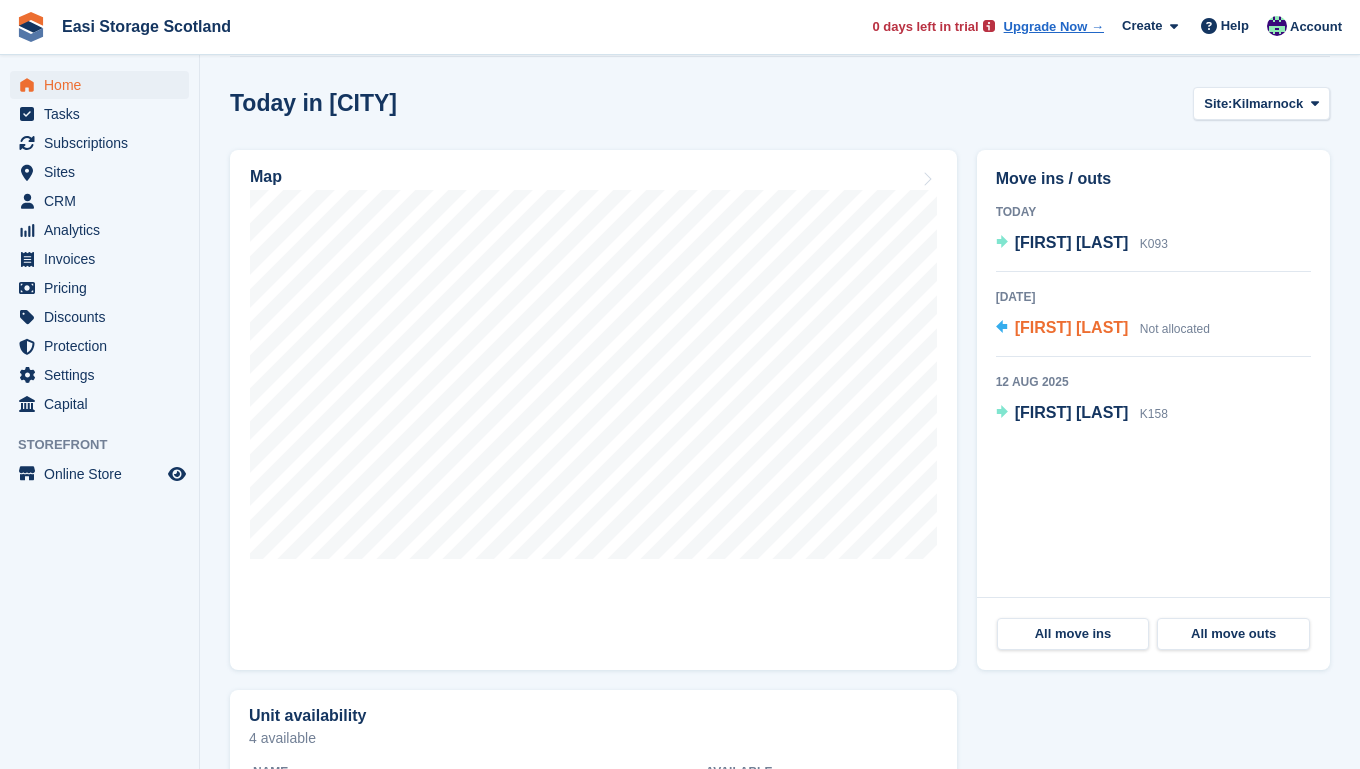 click on "Anthony Roberts" at bounding box center (1072, 327) 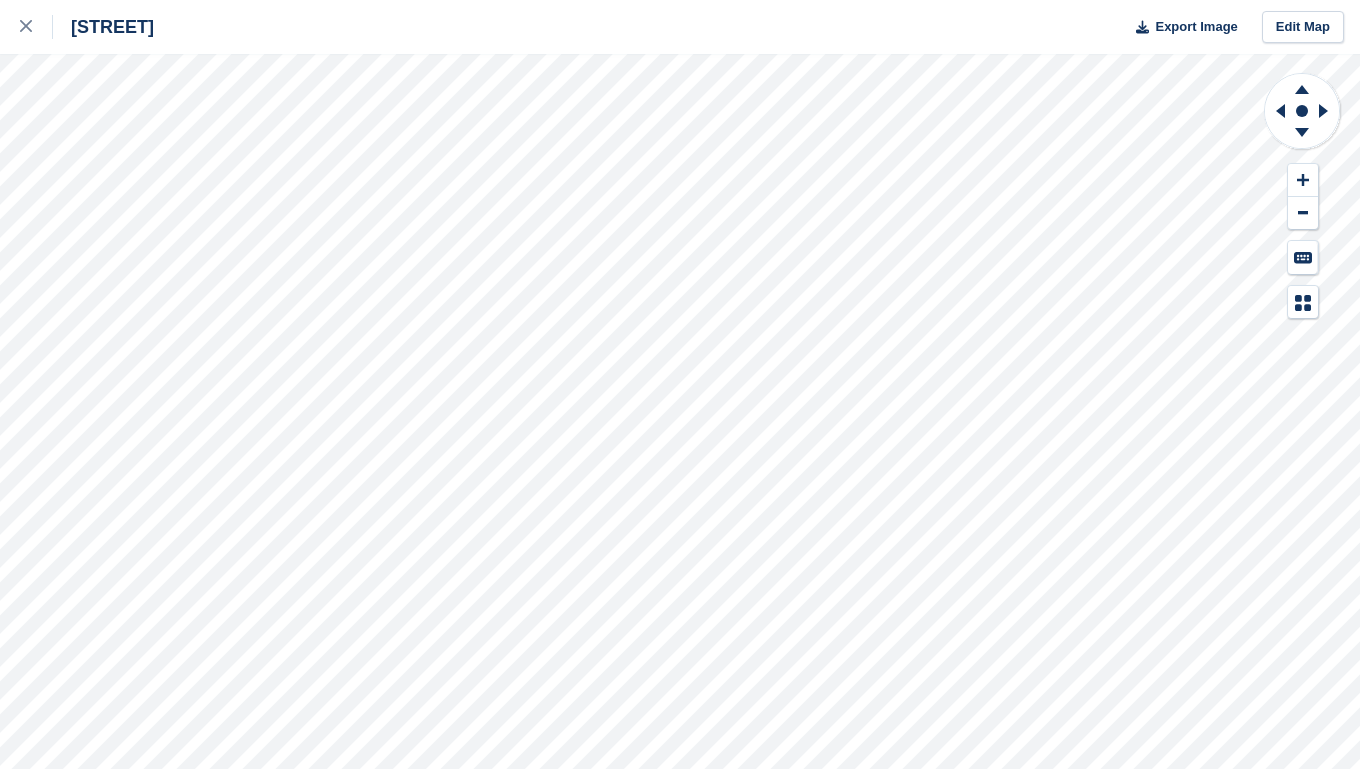 scroll, scrollTop: 0, scrollLeft: 0, axis: both 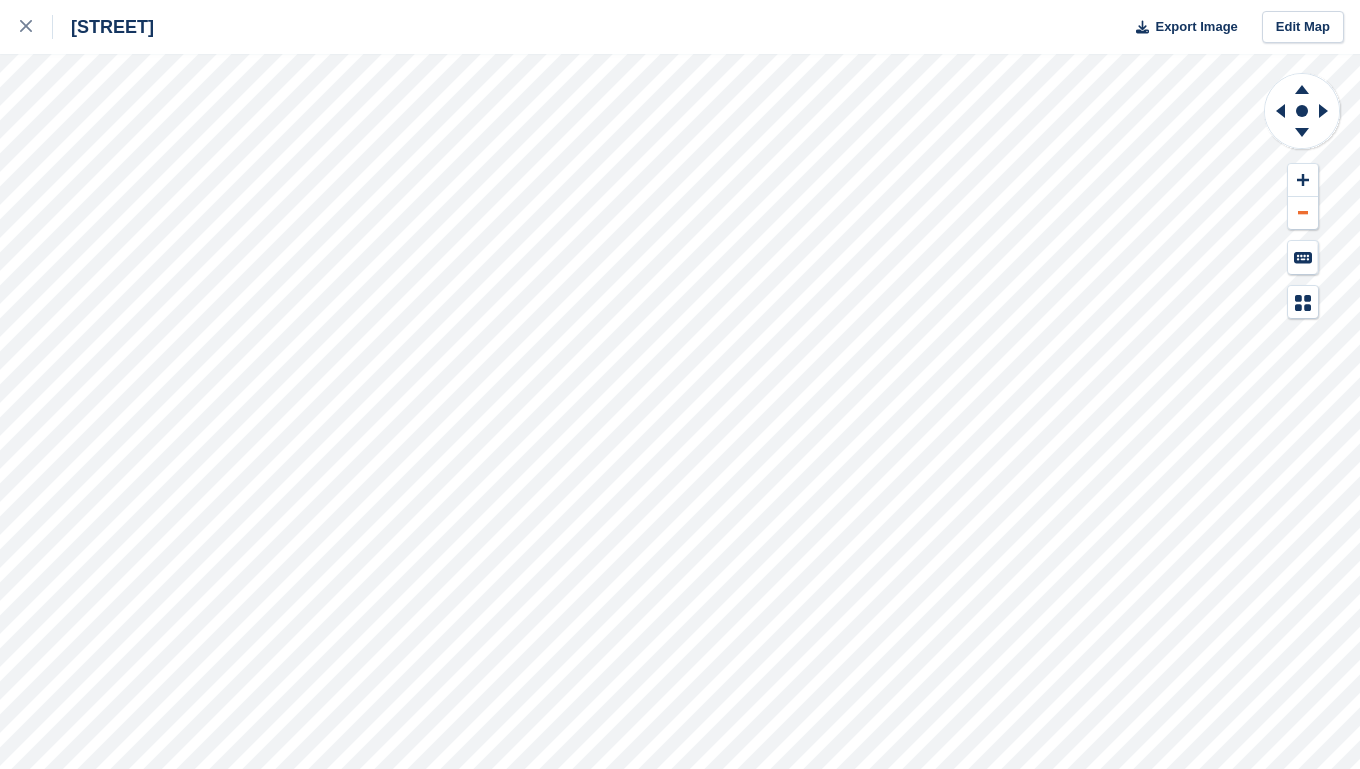 click at bounding box center (1303, 213) 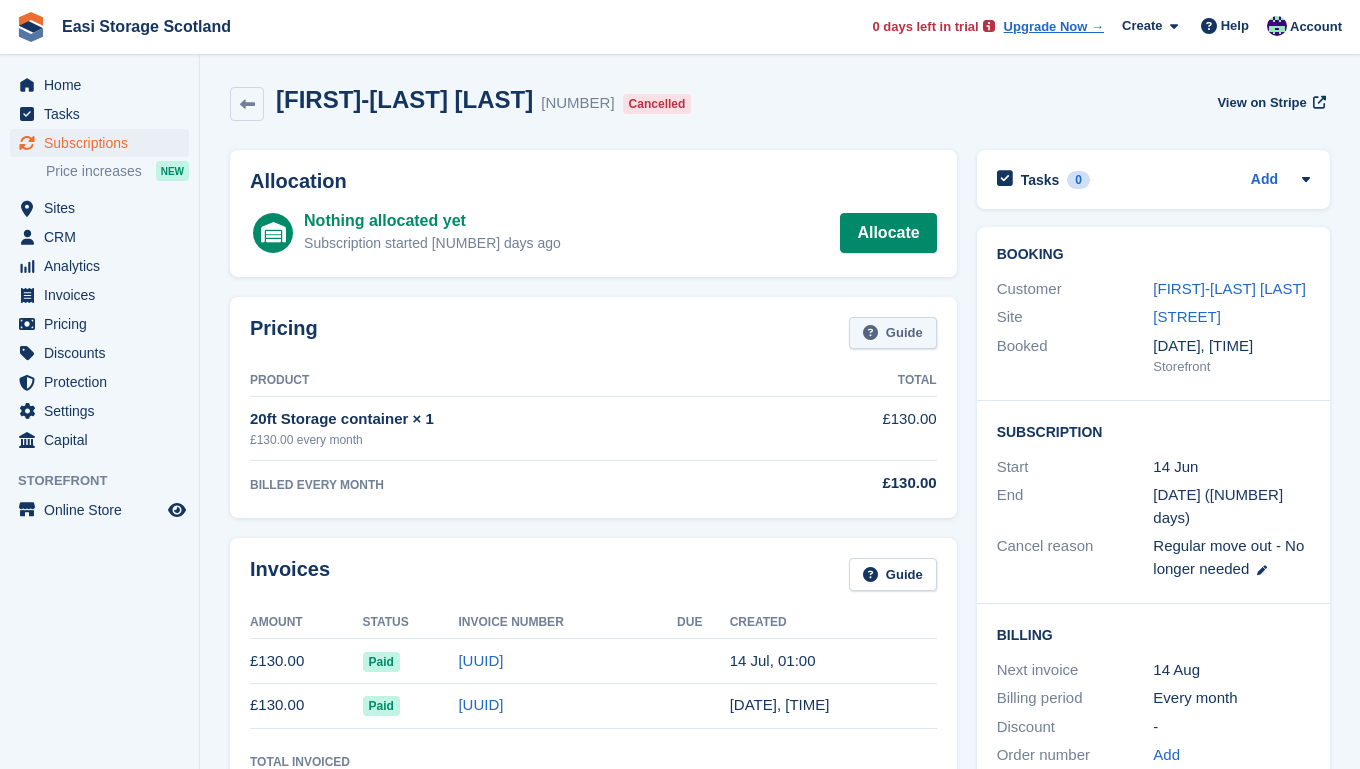 scroll, scrollTop: 0, scrollLeft: 0, axis: both 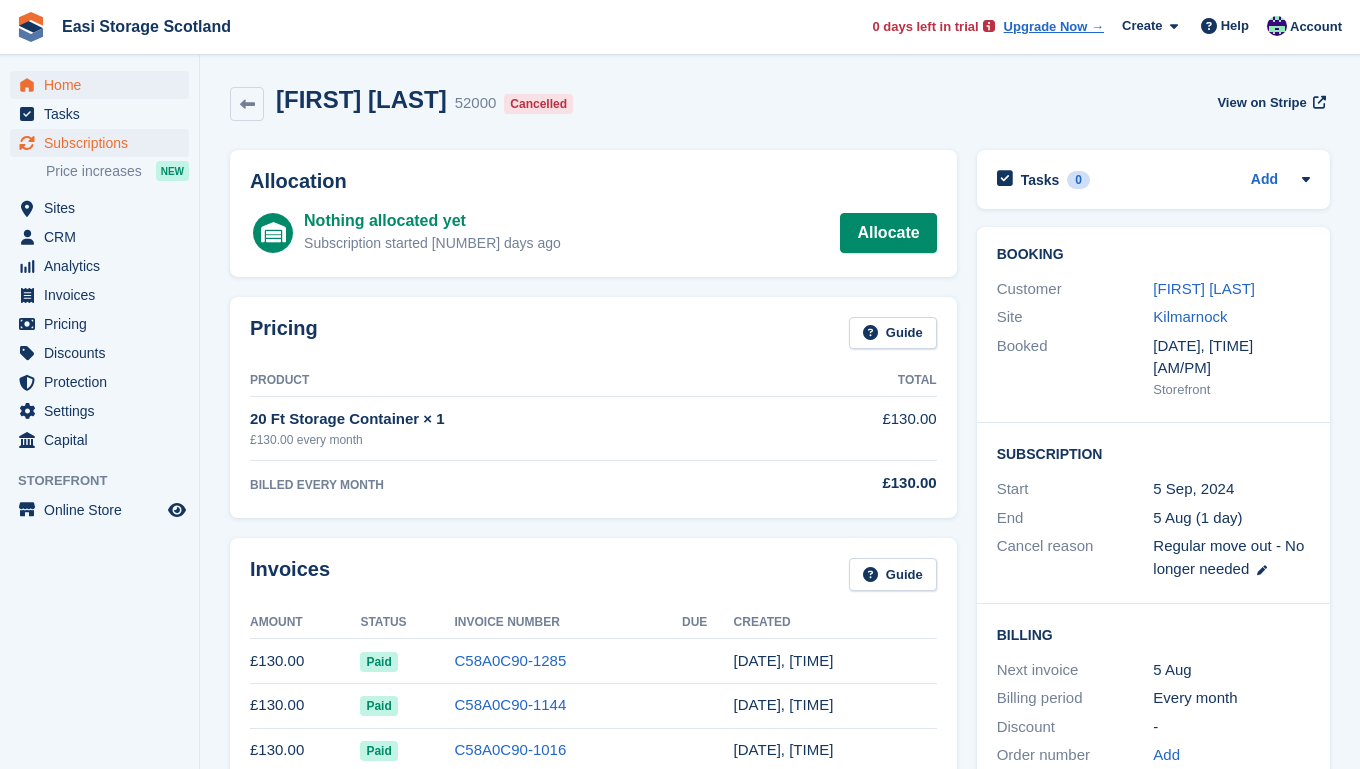 click on "Home" at bounding box center (104, 85) 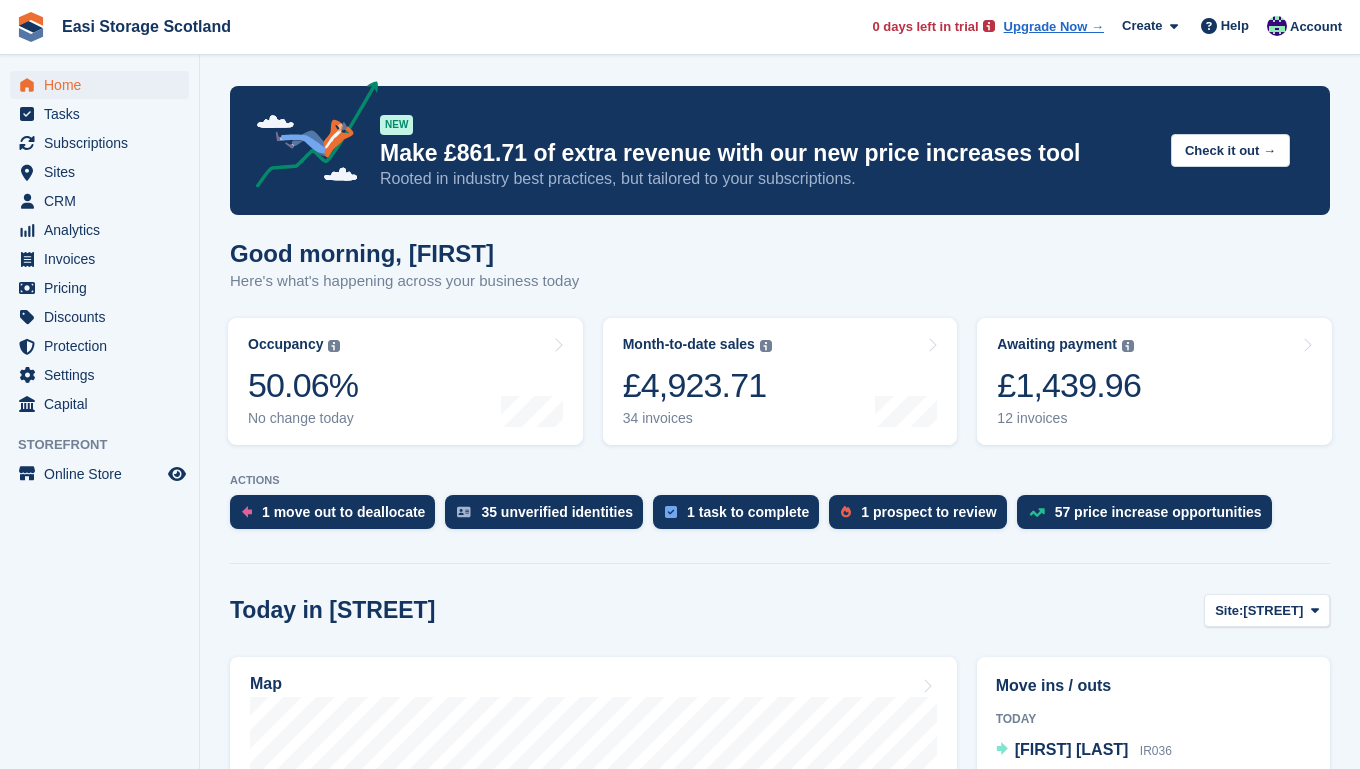 scroll, scrollTop: 0, scrollLeft: 0, axis: both 